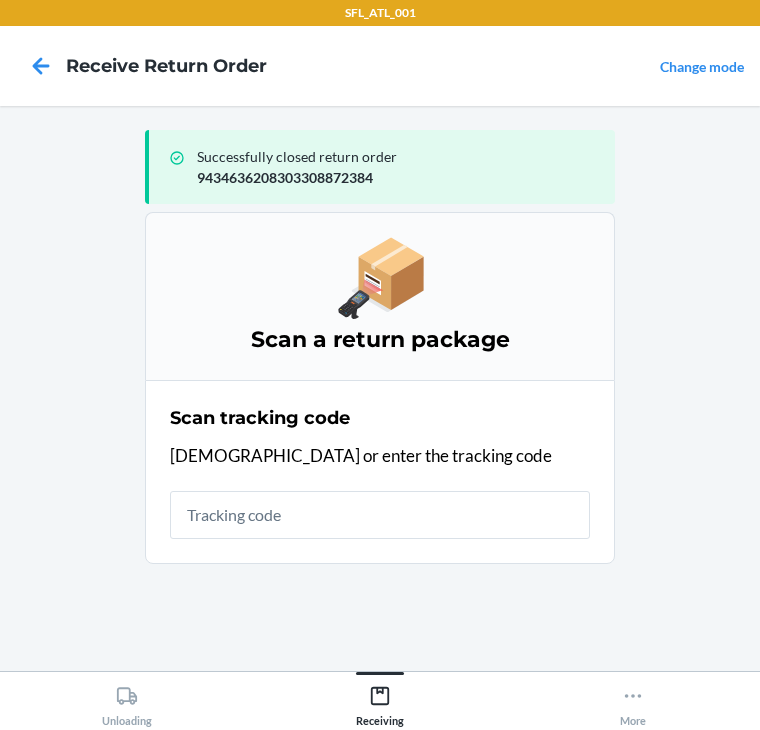 scroll, scrollTop: 0, scrollLeft: 0, axis: both 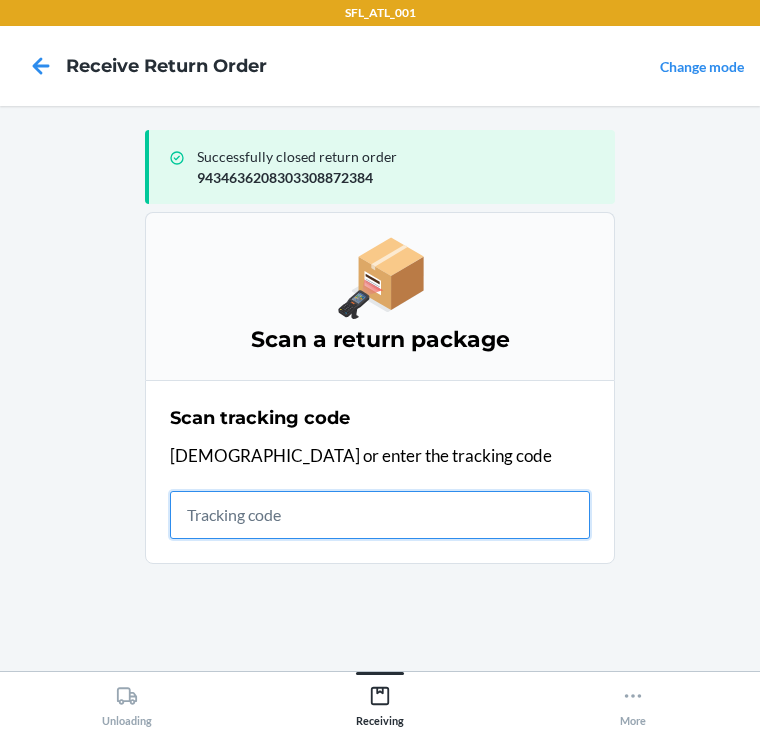click at bounding box center [380, 515] 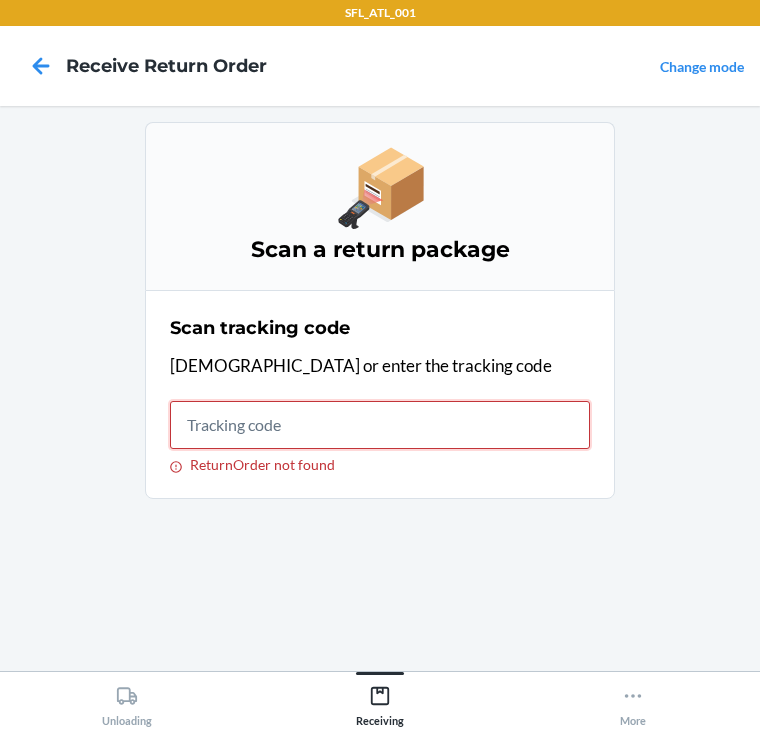 click on "ReturnOrder not found" at bounding box center [380, 425] 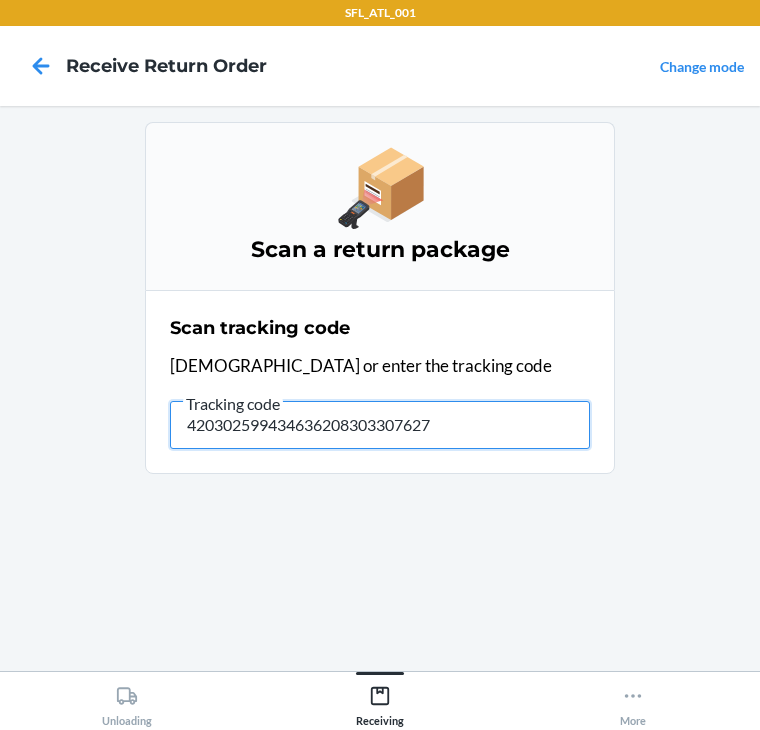 type on "4203025994346362083033076273" 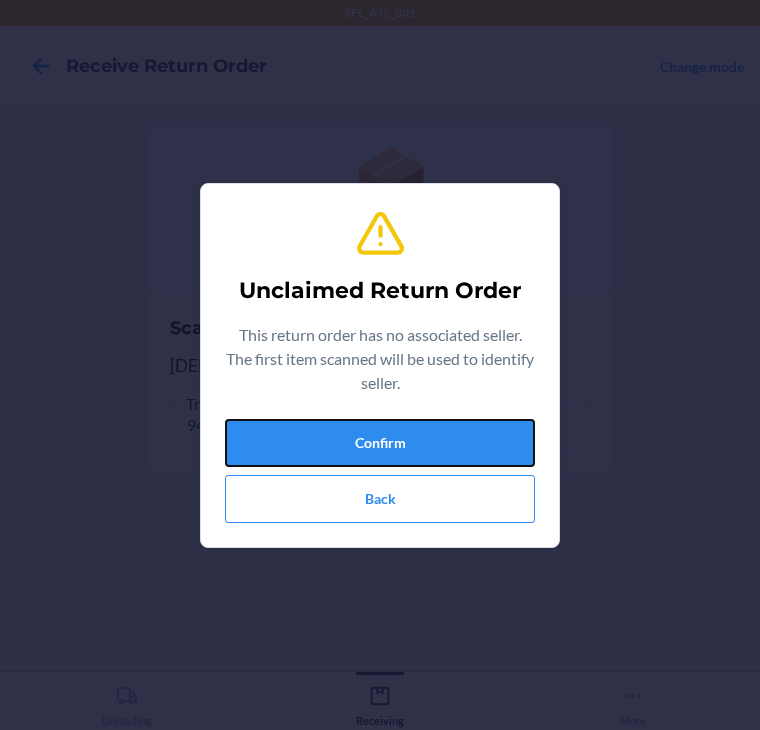 click on "Confirm" at bounding box center [380, 443] 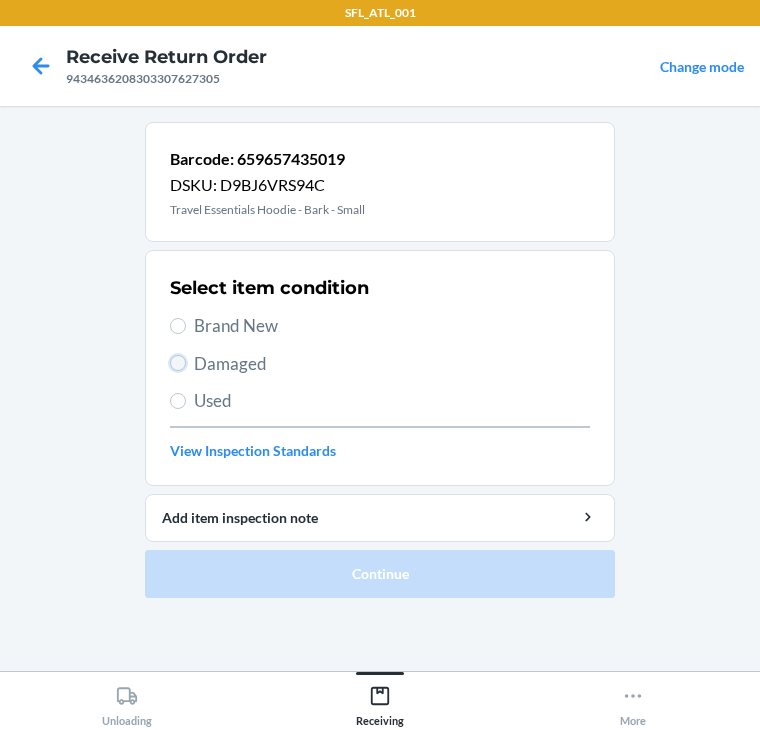 click on "Damaged" at bounding box center [178, 363] 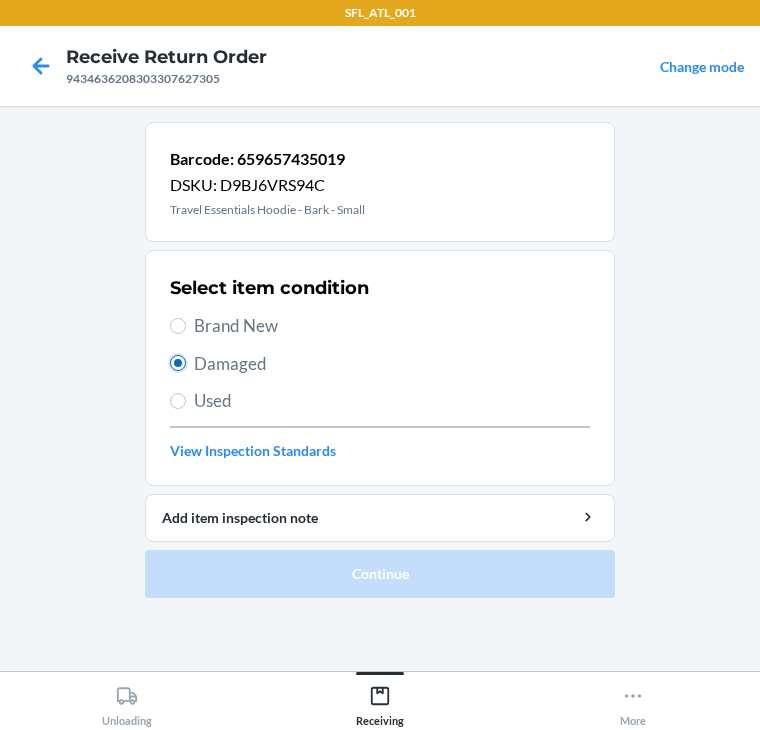 radio on "true" 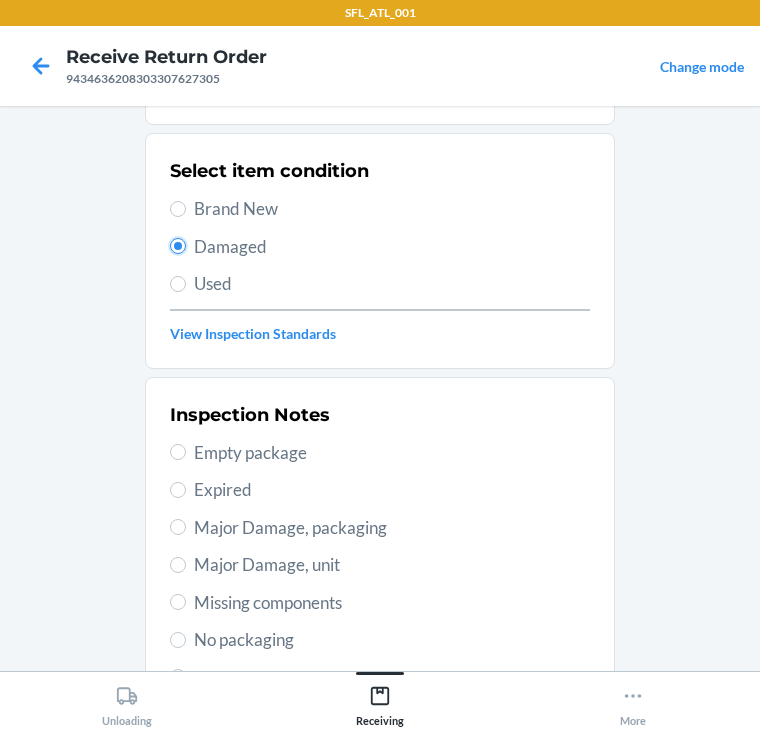 scroll, scrollTop: 160, scrollLeft: 0, axis: vertical 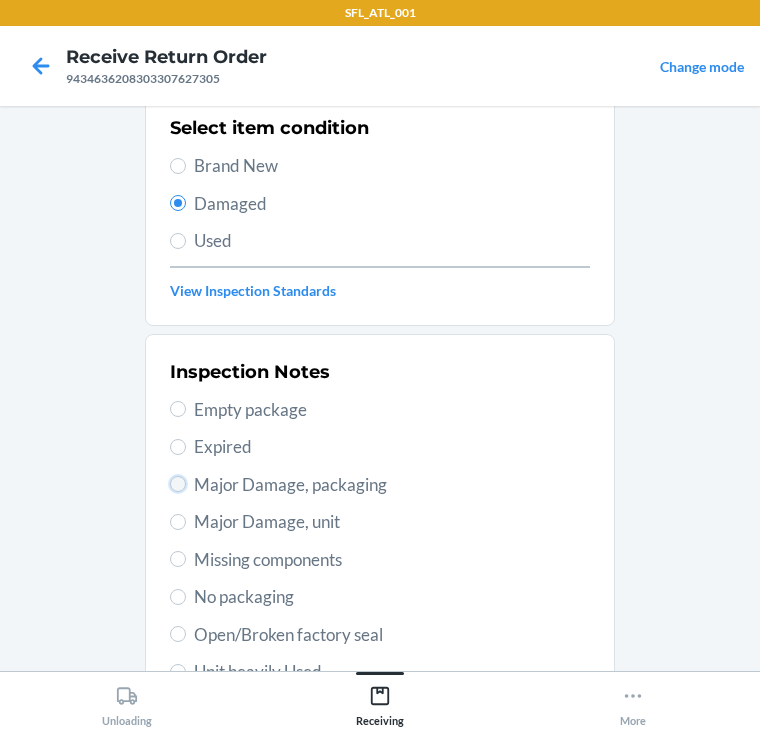 click on "Major Damage, packaging" at bounding box center (178, 484) 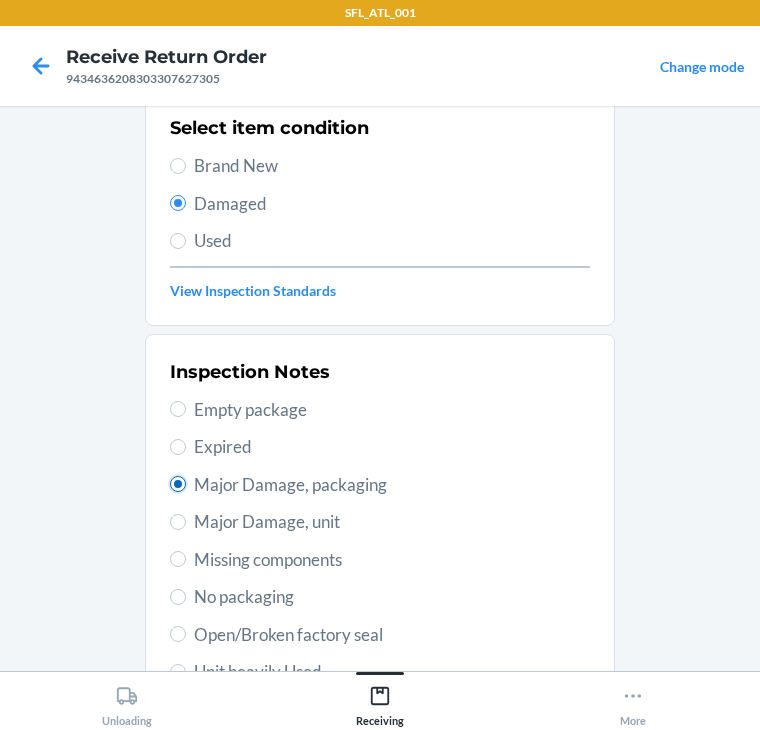 radio on "true" 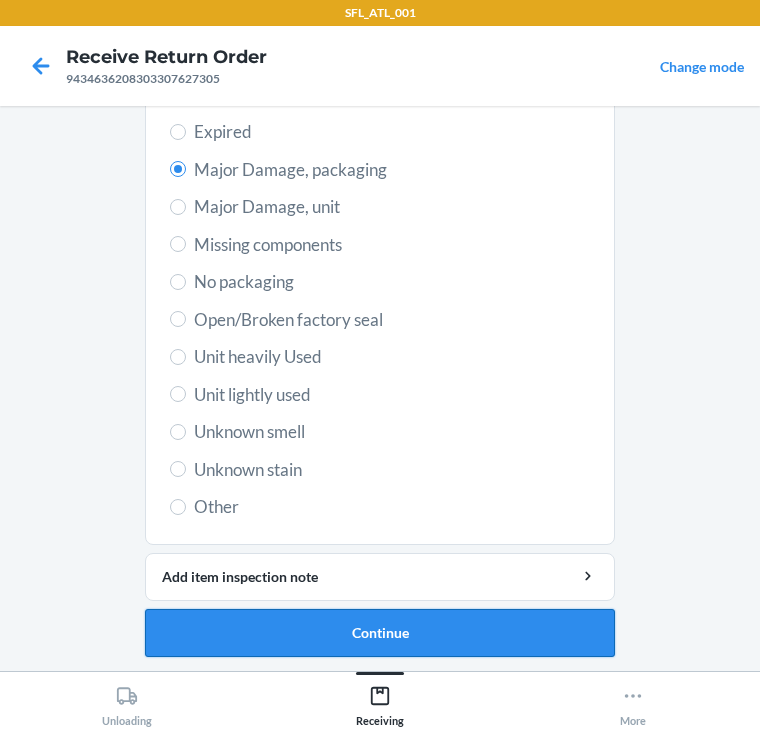 click on "Continue" at bounding box center [380, 633] 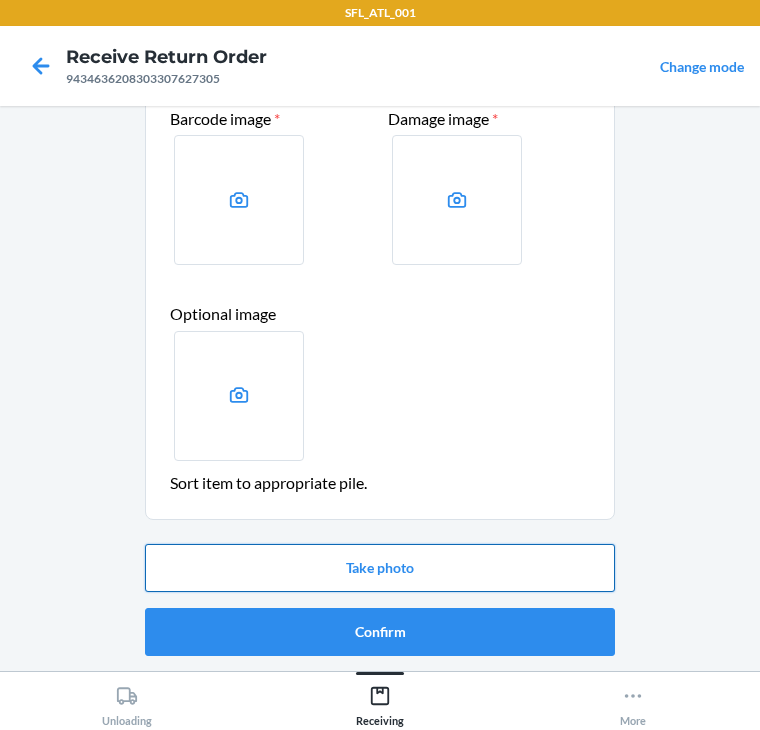 click on "Take photo" at bounding box center (380, 568) 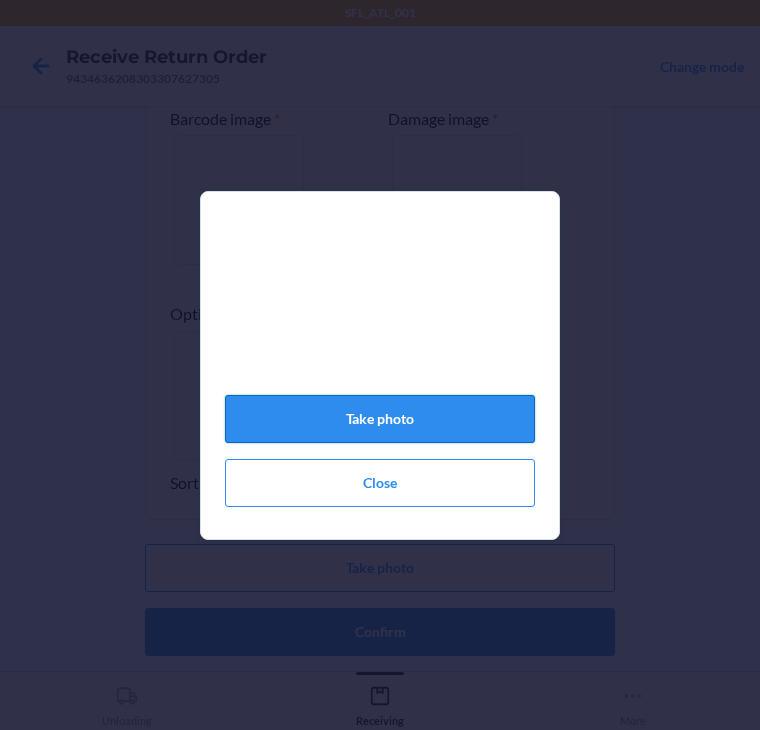 click on "Take photo" 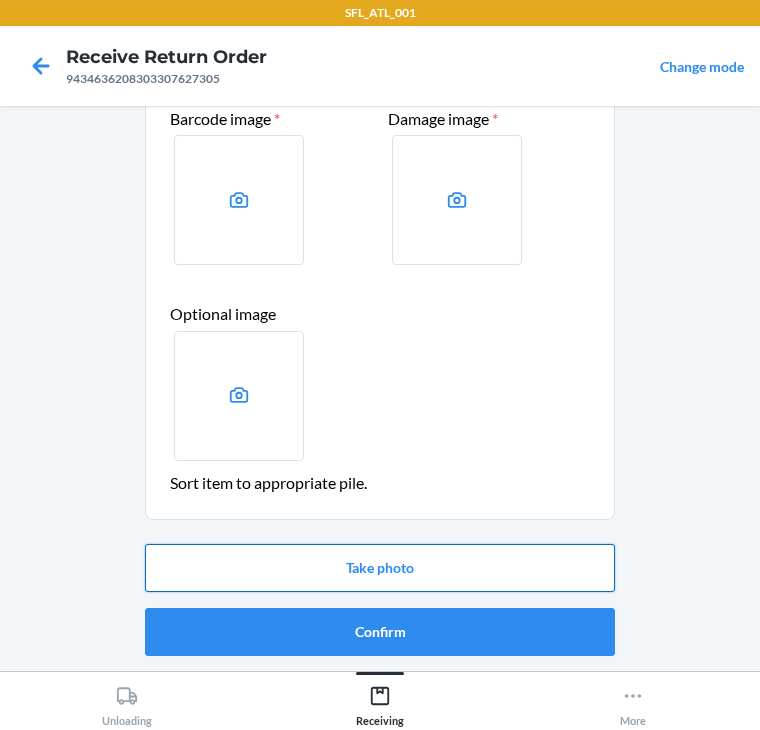 click on "Take photo" at bounding box center [380, 568] 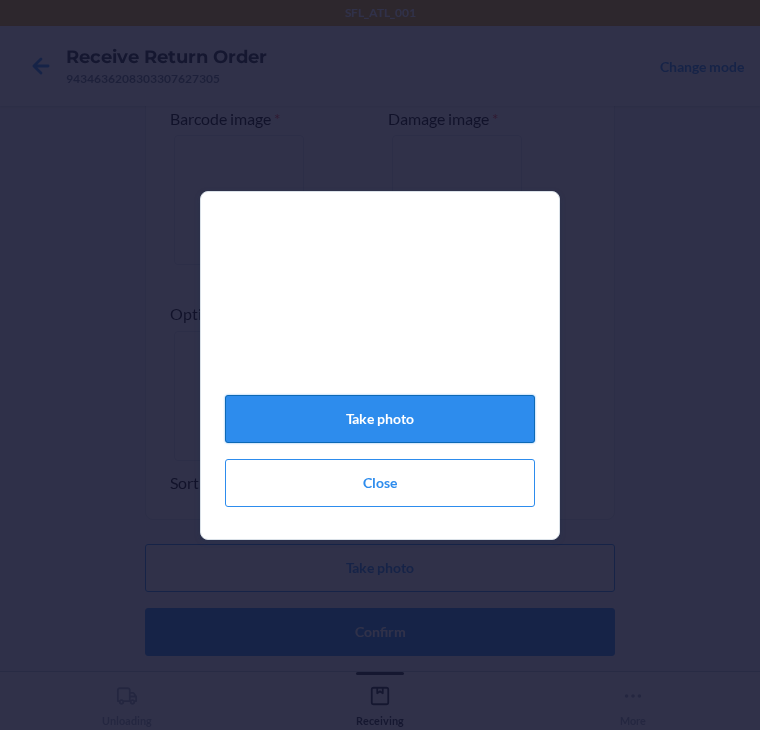 click on "Take photo" 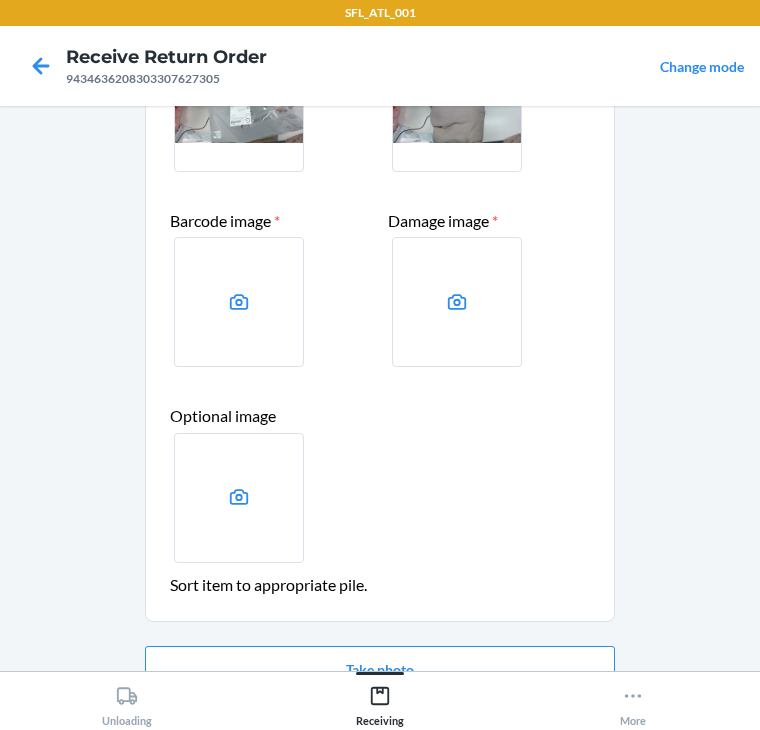scroll, scrollTop: 299, scrollLeft: 0, axis: vertical 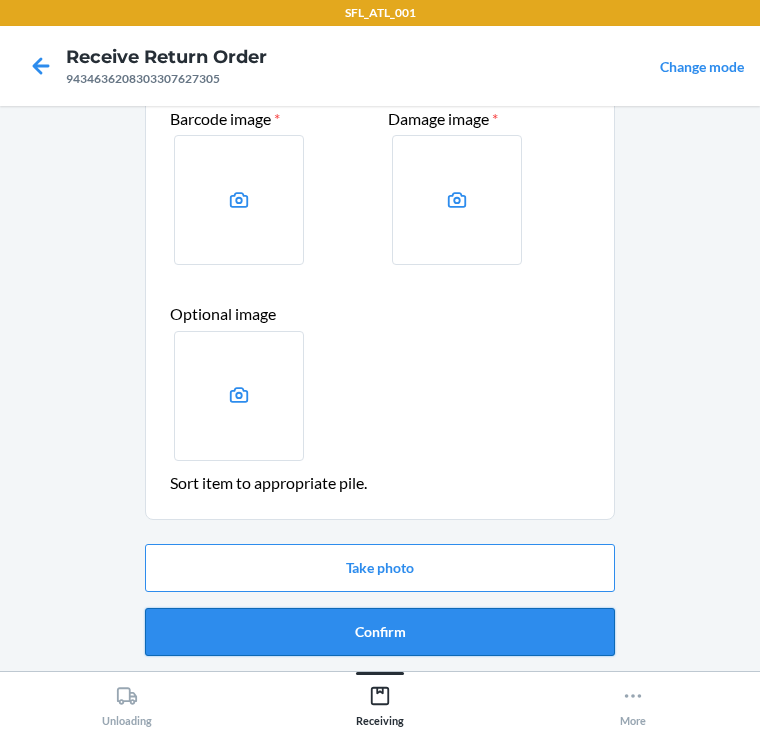 click on "Confirm" at bounding box center [380, 632] 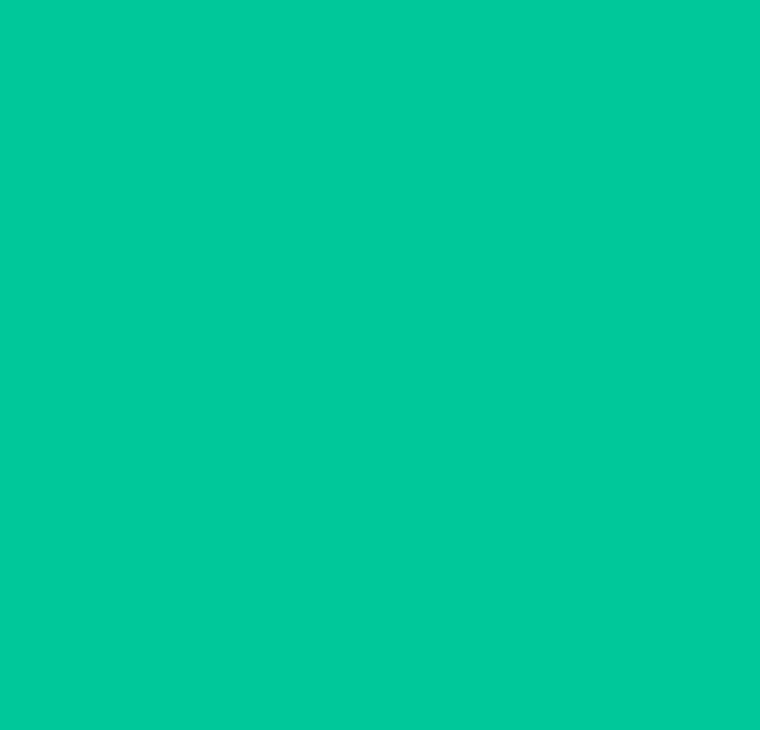 scroll, scrollTop: 0, scrollLeft: 0, axis: both 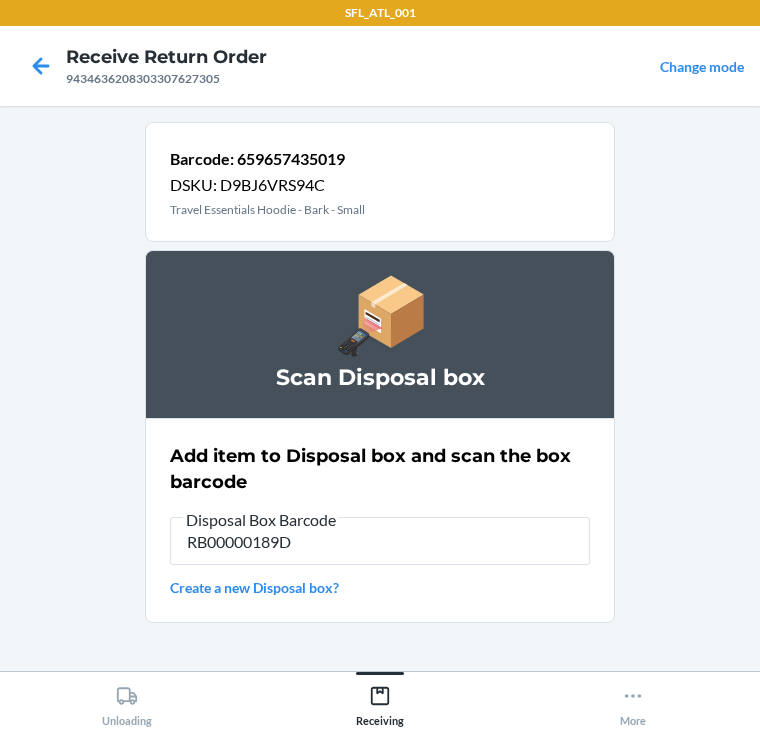 type on "RB00000189D" 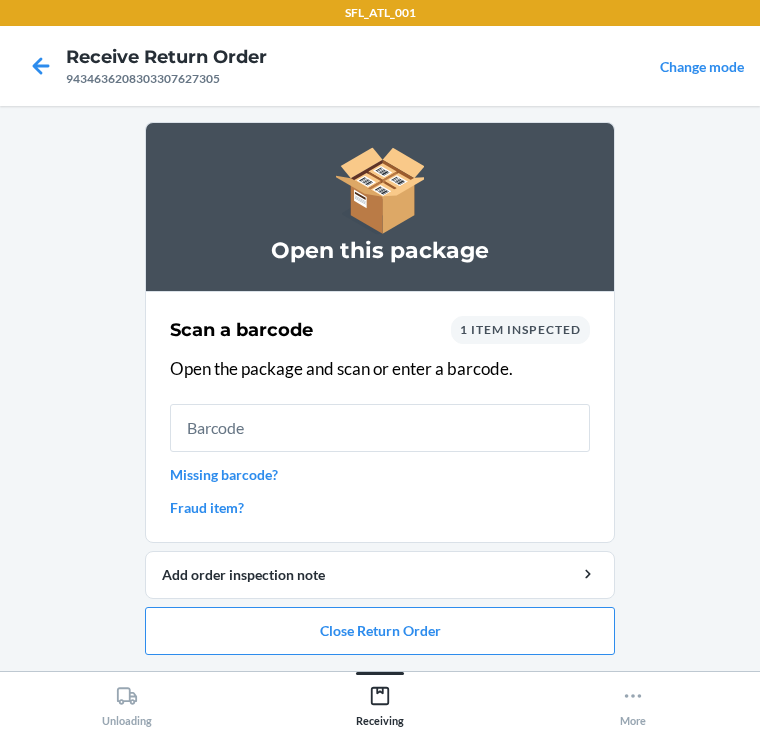 click on "Missing barcode?" at bounding box center (380, 474) 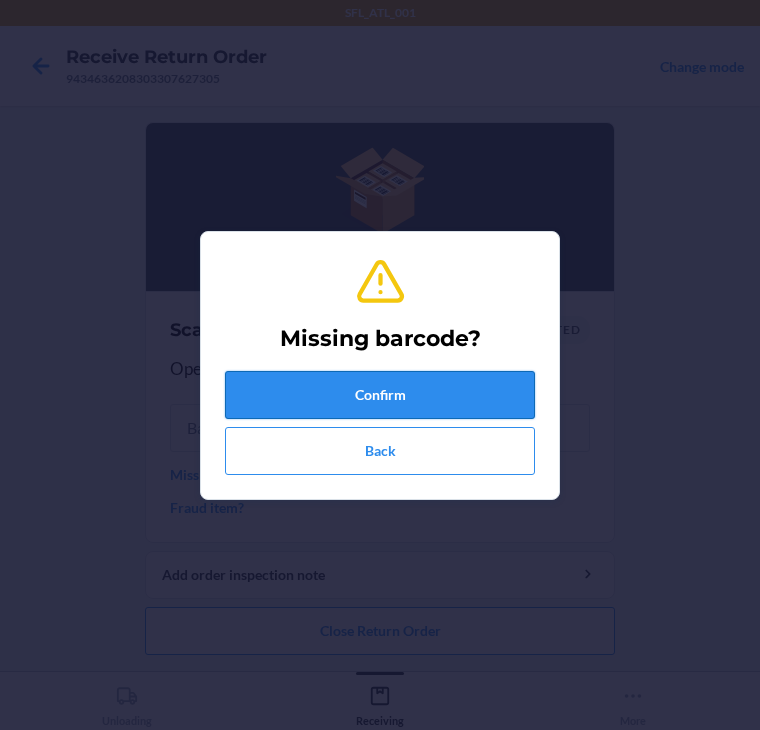click on "Confirm" at bounding box center [380, 395] 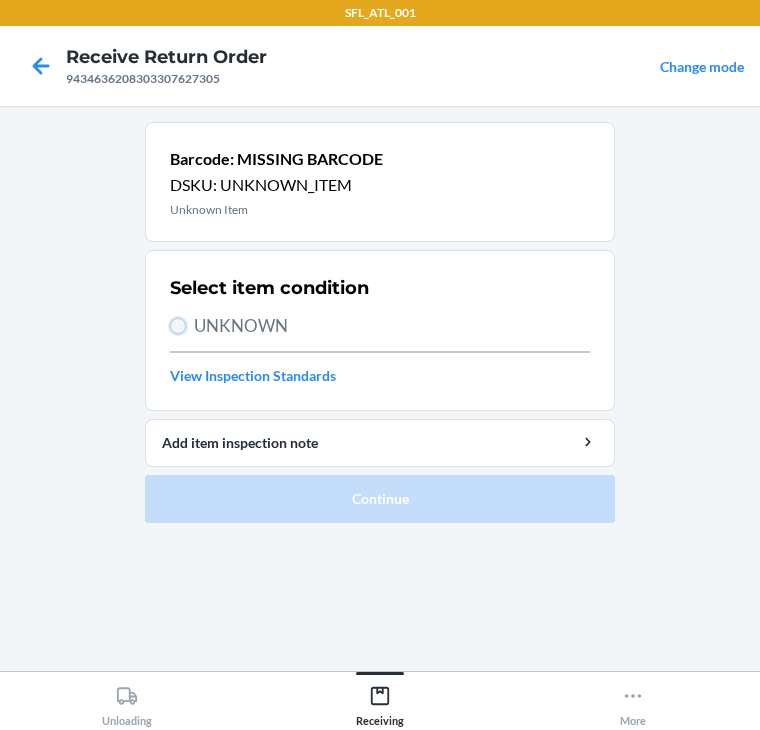 click on "UNKNOWN" at bounding box center (178, 326) 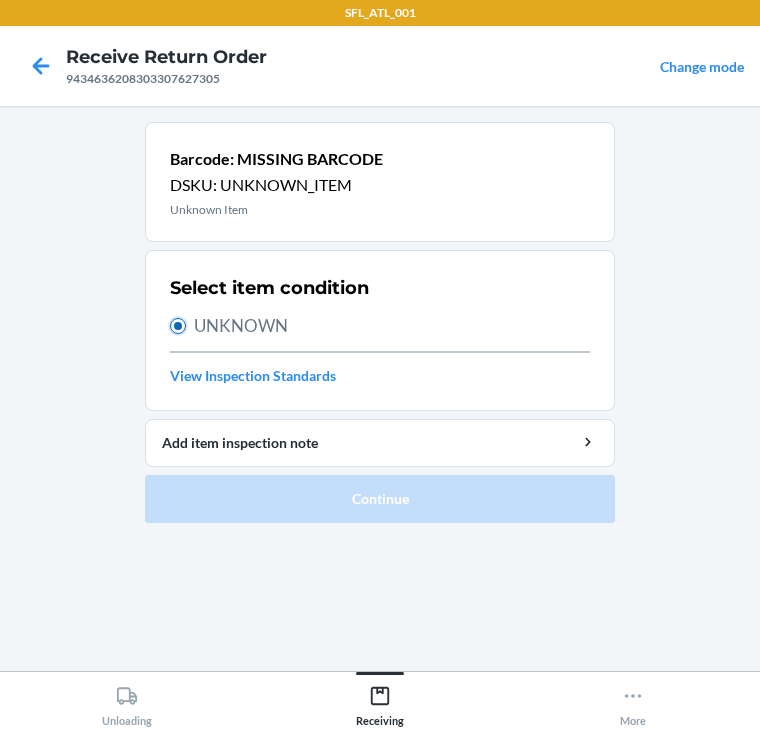 radio on "true" 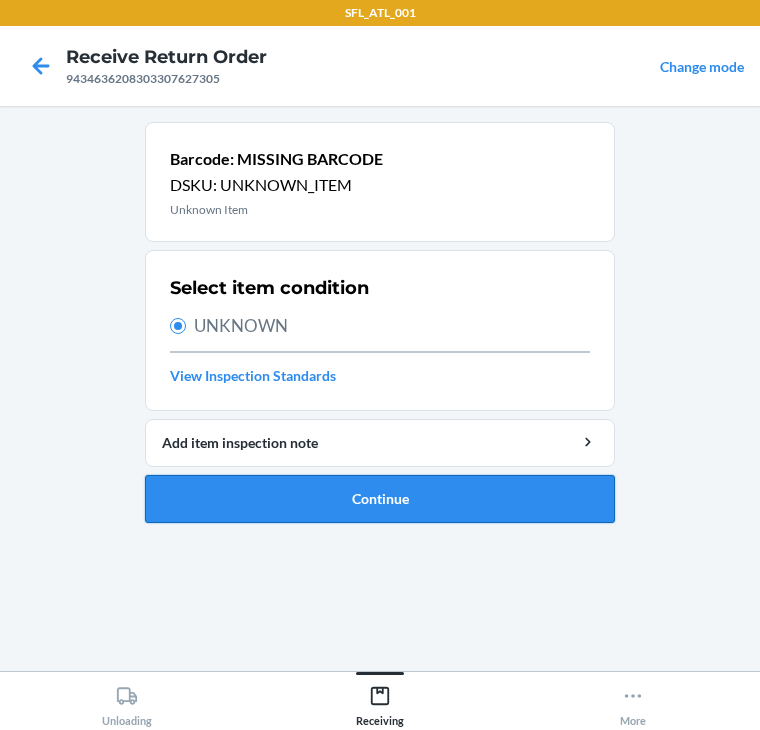 click on "Continue" at bounding box center [380, 499] 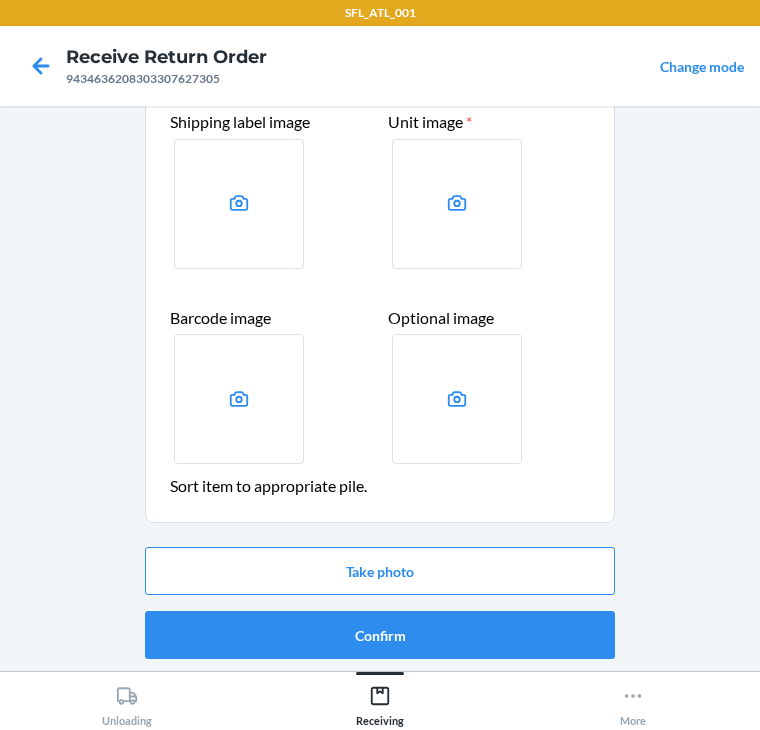scroll, scrollTop: 104, scrollLeft: 0, axis: vertical 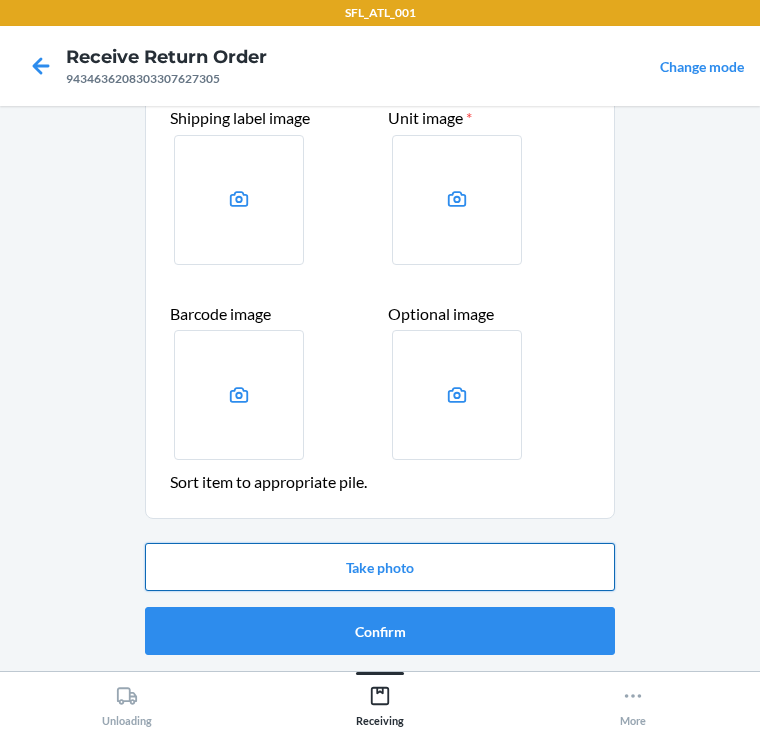 click on "Take photo" at bounding box center (380, 567) 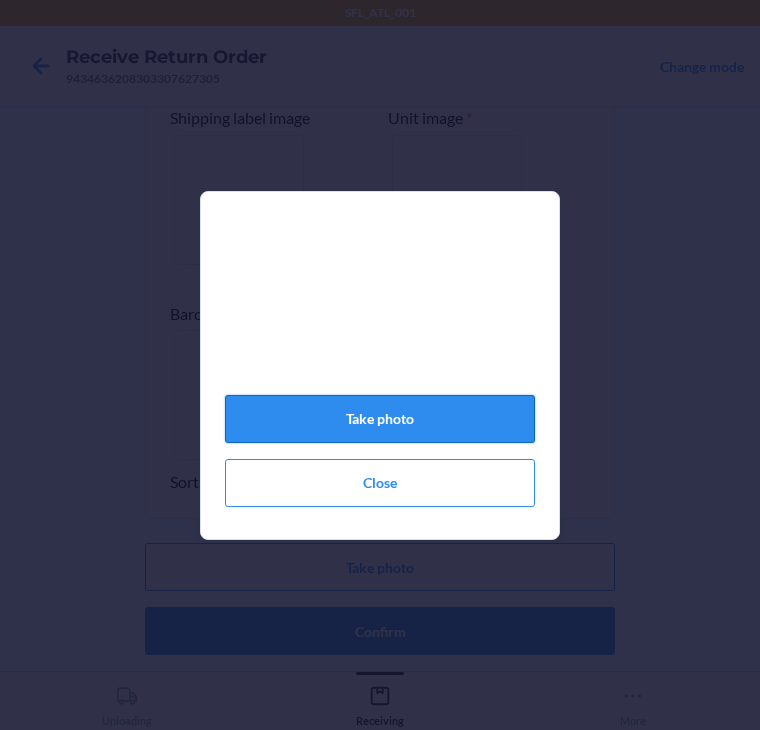 click on "Take photo" 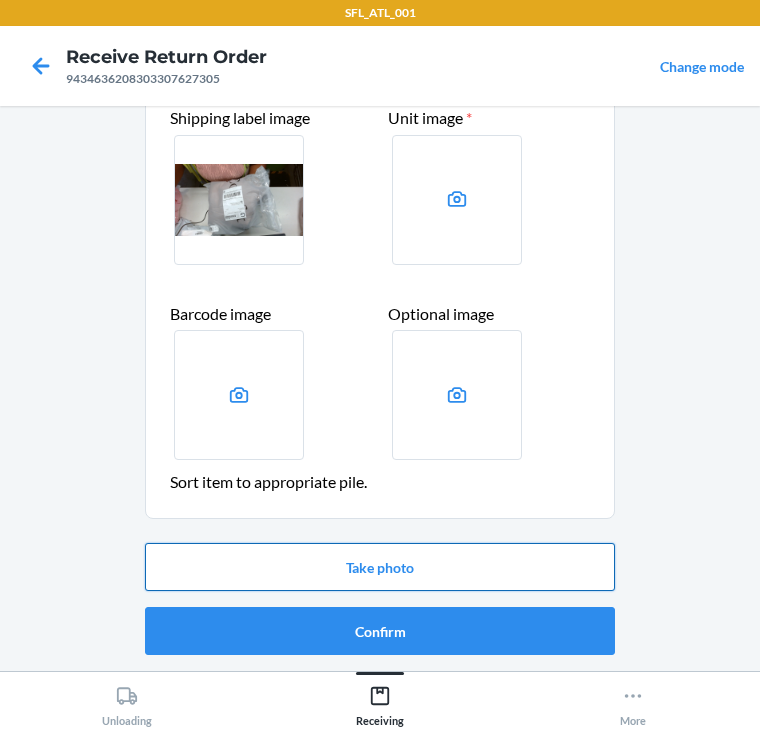 click on "Take photo" at bounding box center [380, 567] 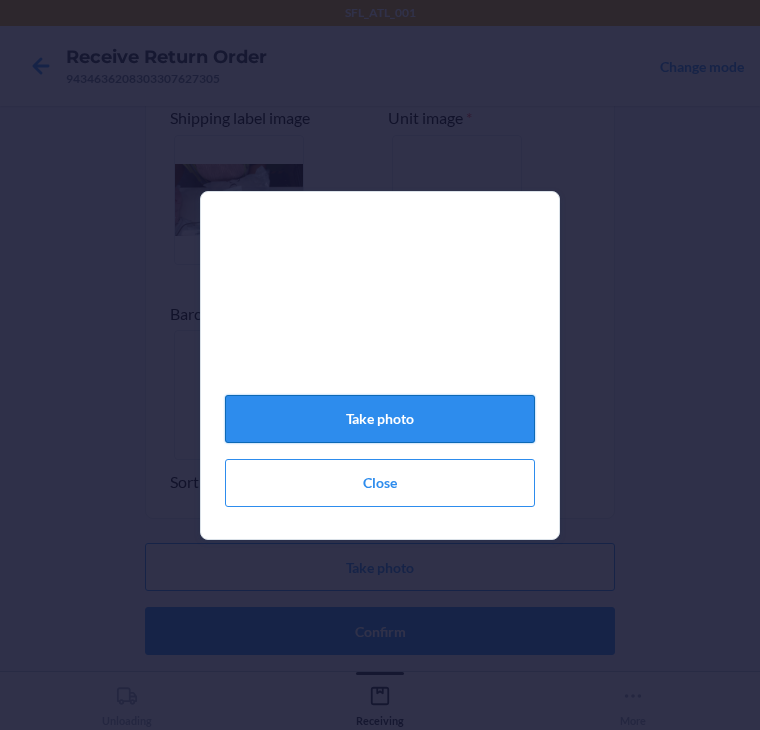 click on "Take photo" 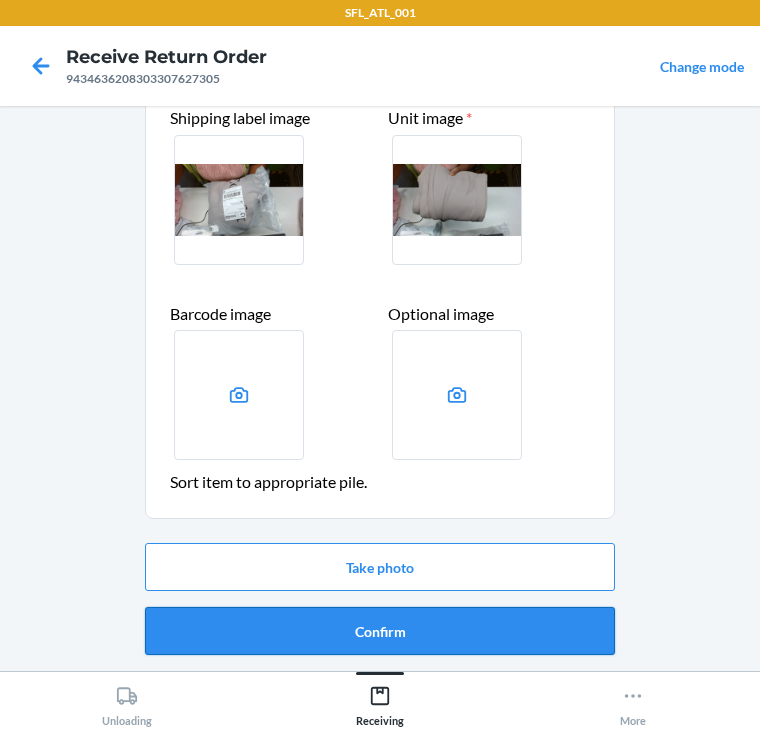 click on "Confirm" at bounding box center (380, 631) 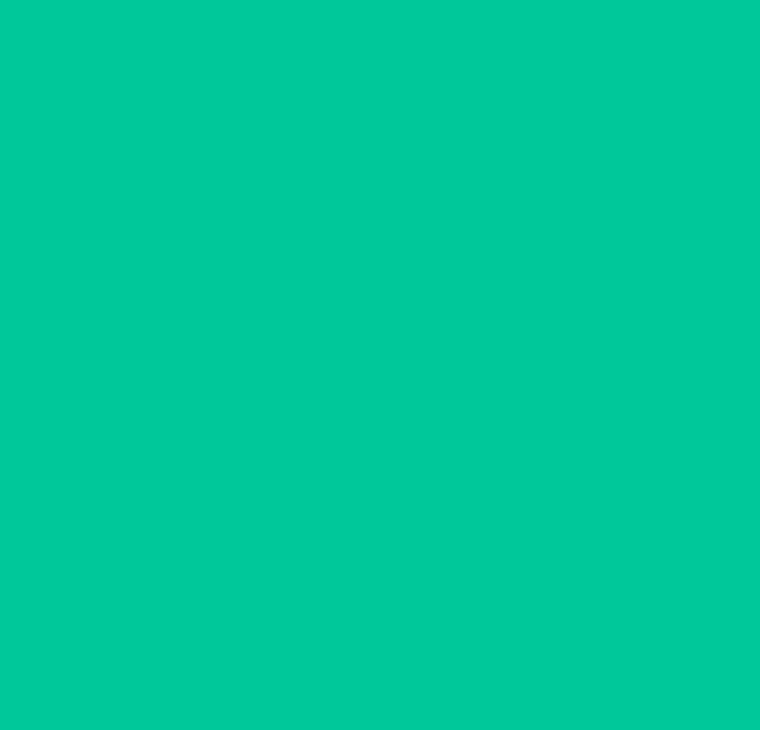 scroll, scrollTop: 0, scrollLeft: 0, axis: both 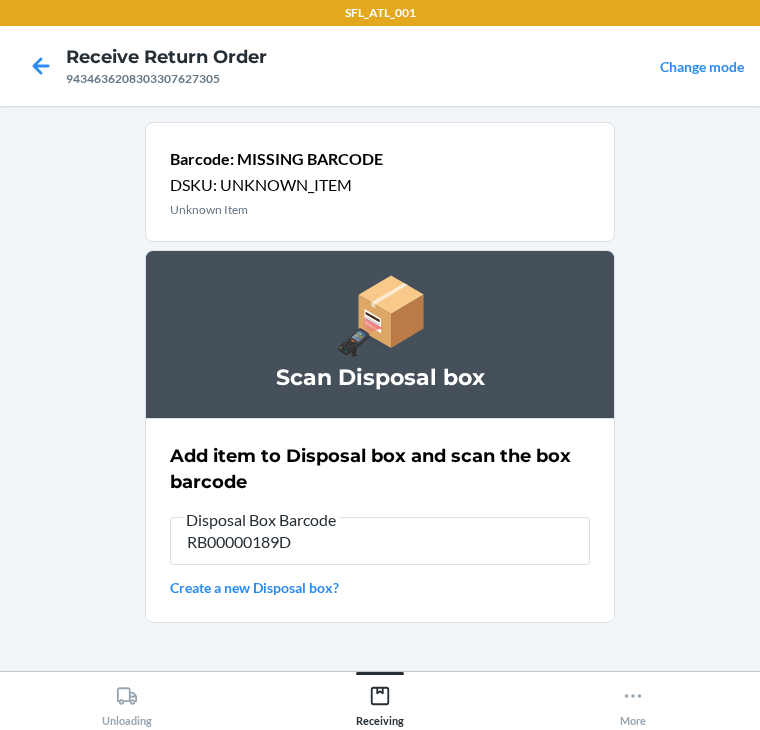 type on "RB00000189D" 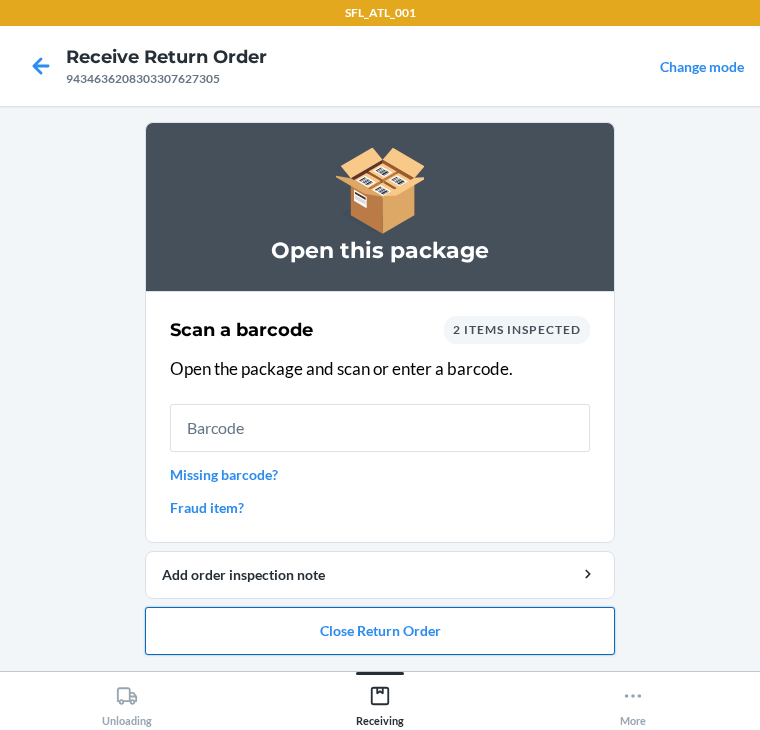 click on "Close Return Order" at bounding box center [380, 631] 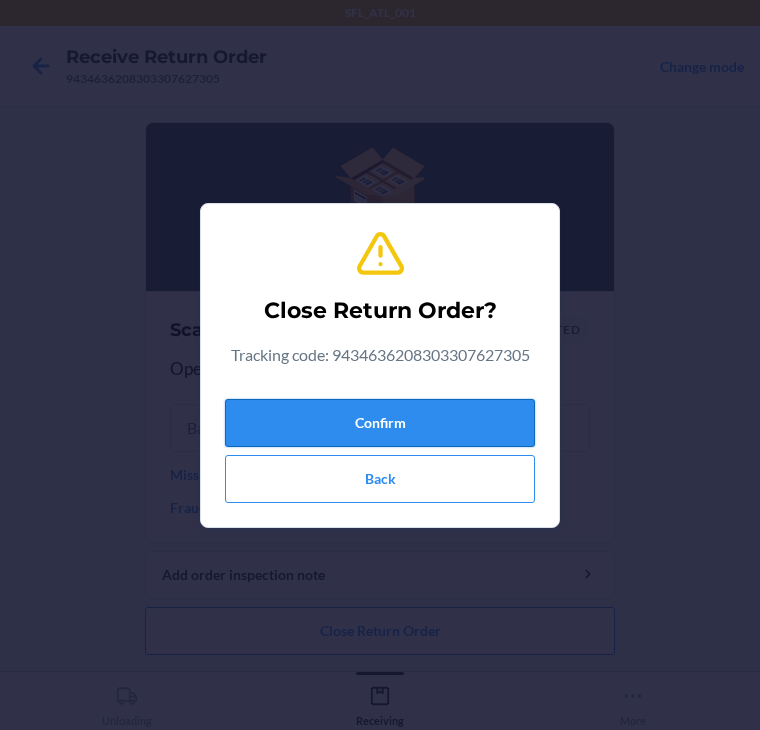 click on "Confirm" at bounding box center (380, 423) 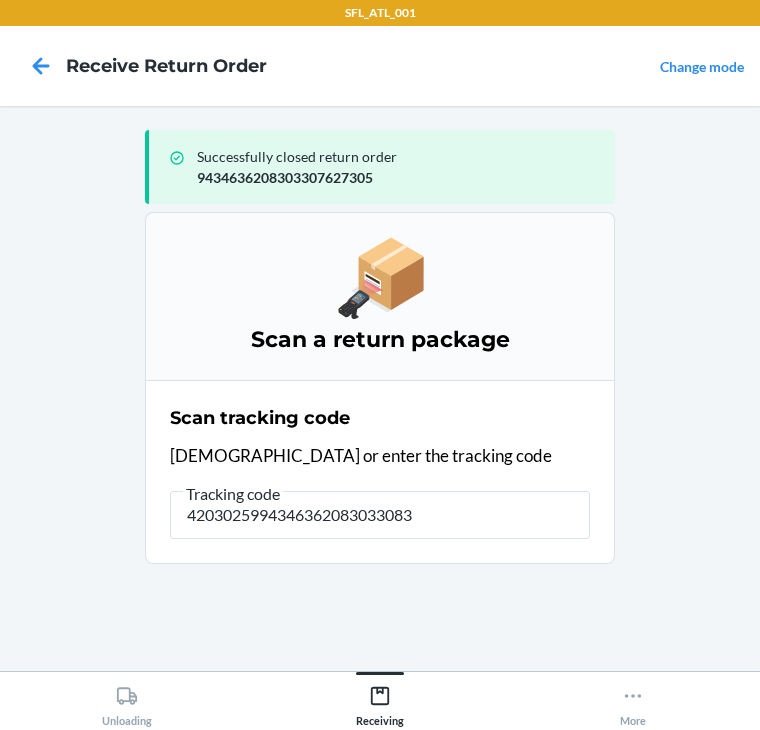 type on "42030259943463620830330832" 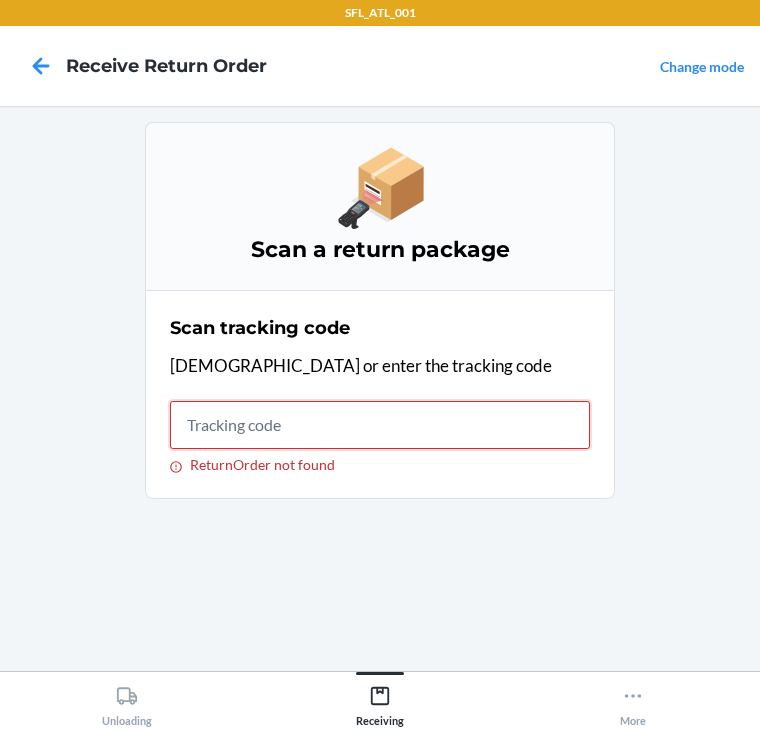click on "ReturnOrder not found" at bounding box center [380, 425] 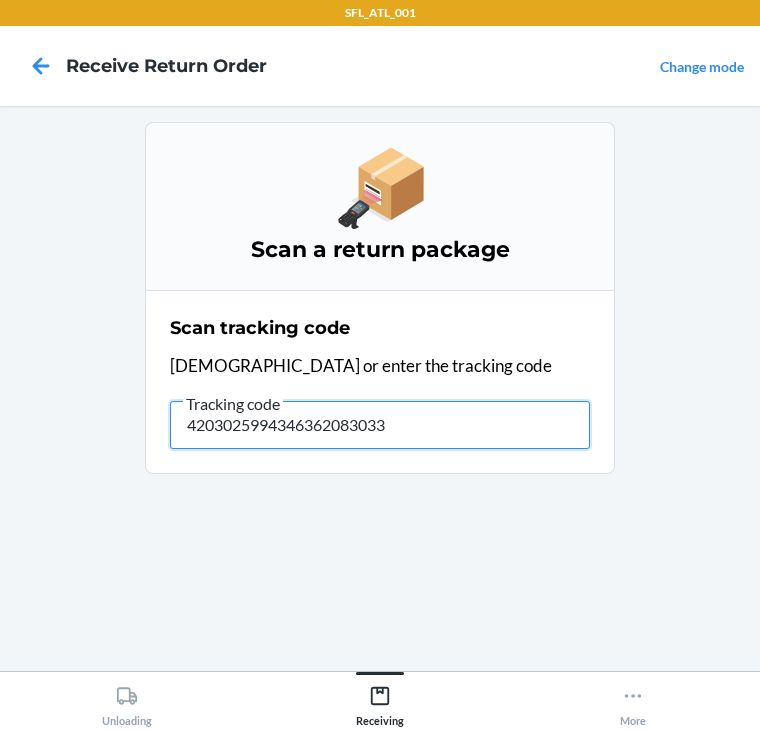 type on "42030259943463620830330" 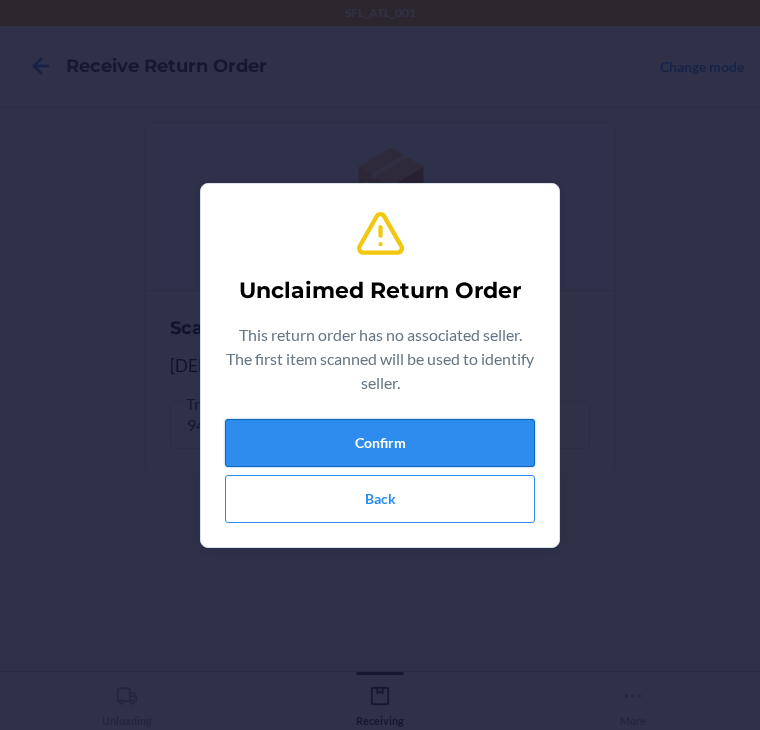 click on "Confirm" at bounding box center (380, 443) 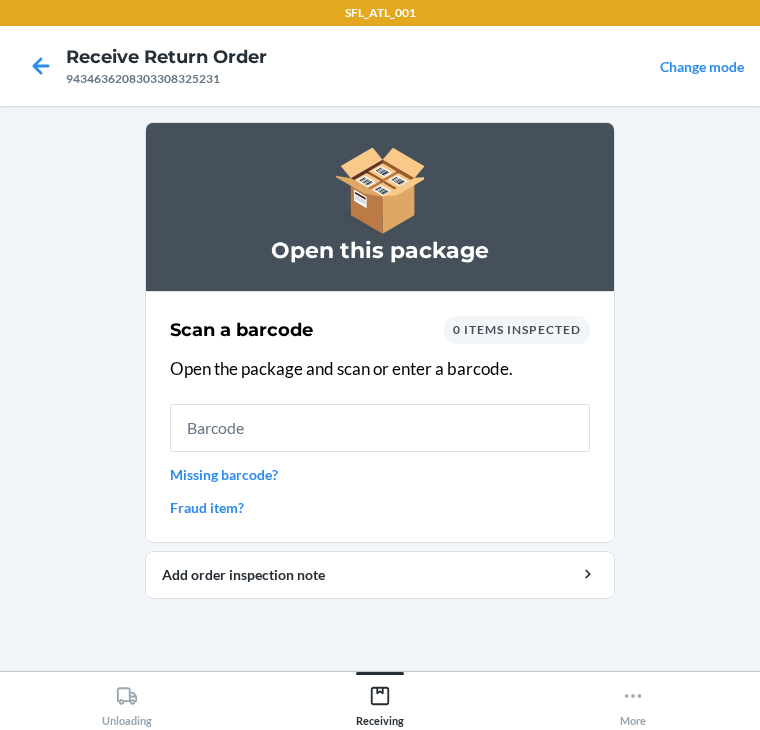 click on "Missing barcode?" at bounding box center (380, 474) 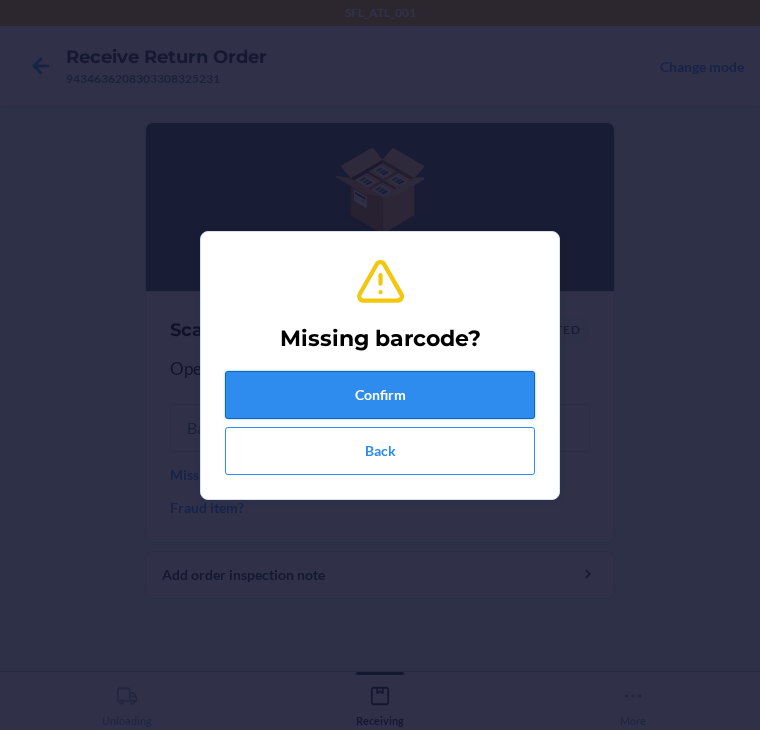 click on "Confirm" at bounding box center [380, 395] 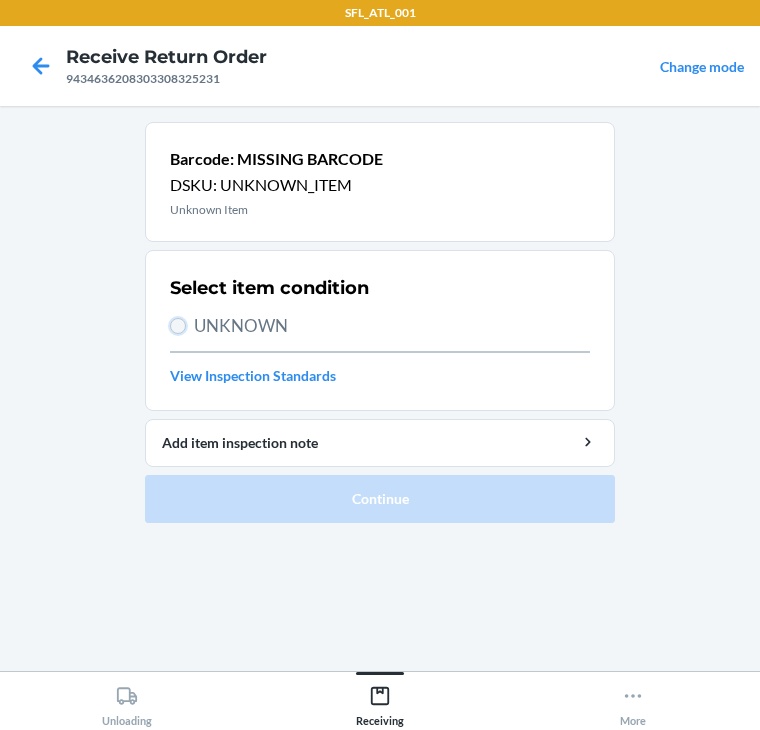 click on "UNKNOWN" at bounding box center [178, 326] 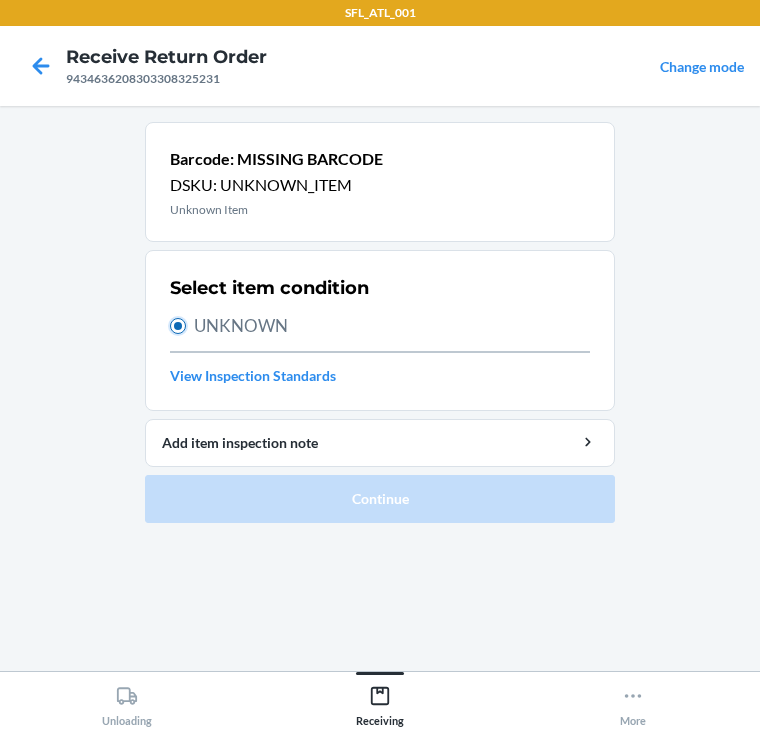 radio on "true" 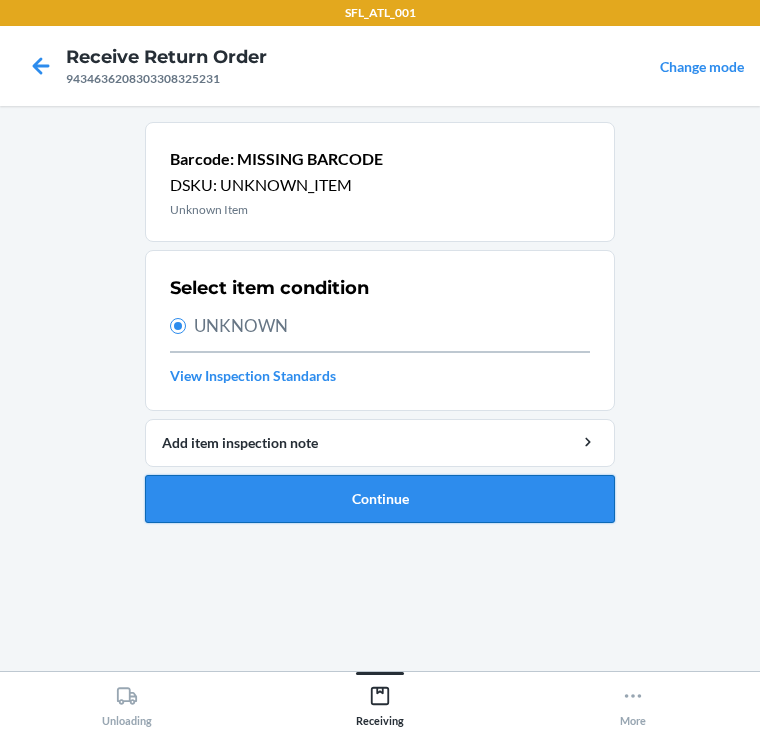 click on "Continue" at bounding box center (380, 499) 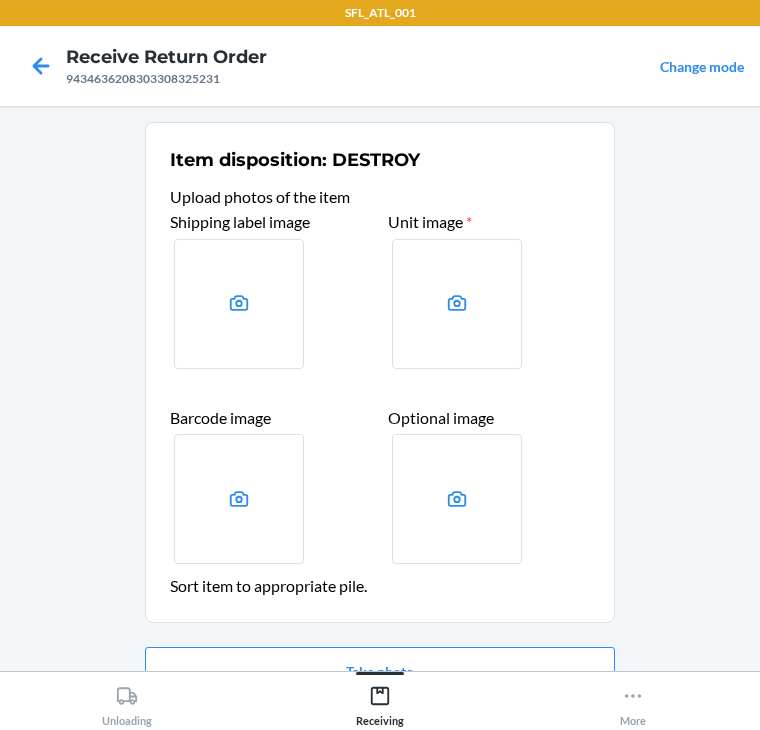 scroll, scrollTop: 104, scrollLeft: 0, axis: vertical 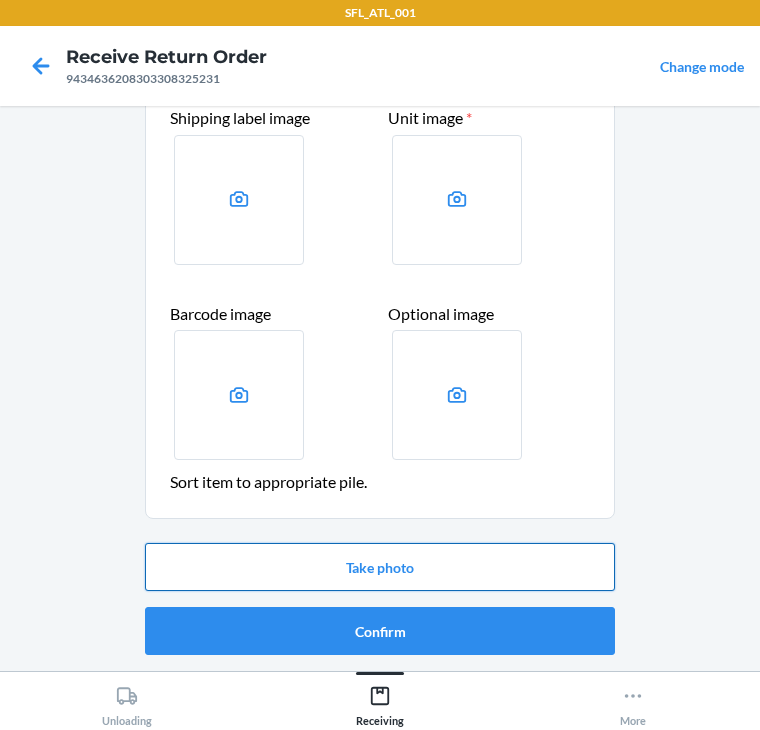 click on "Take photo" at bounding box center [380, 567] 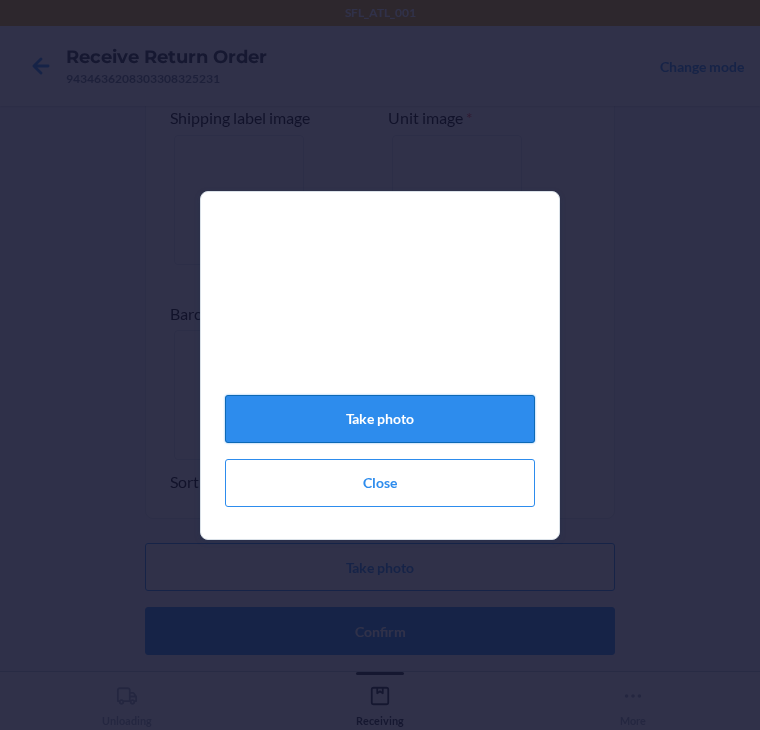 click on "Take photo" 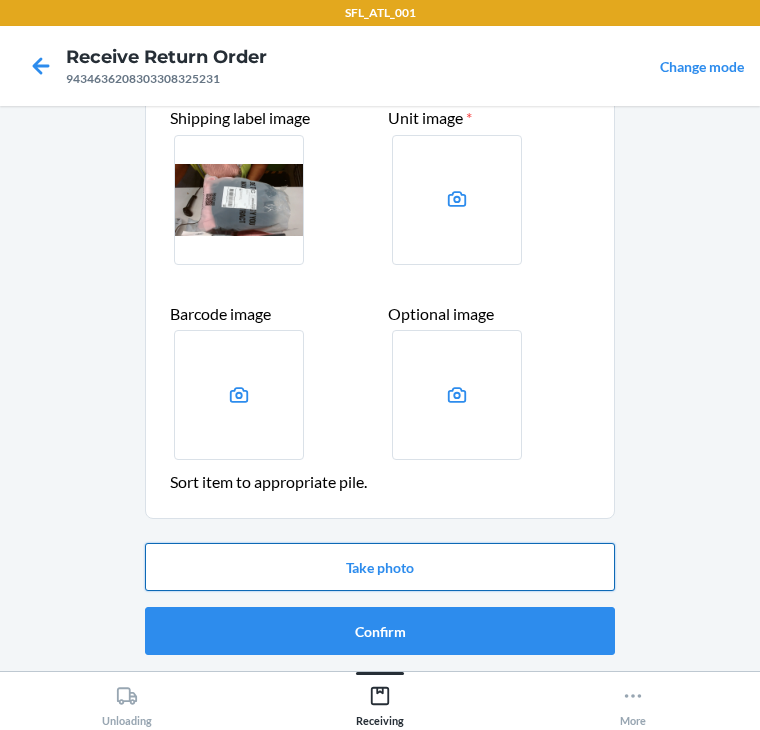 click on "Take photo" at bounding box center [380, 567] 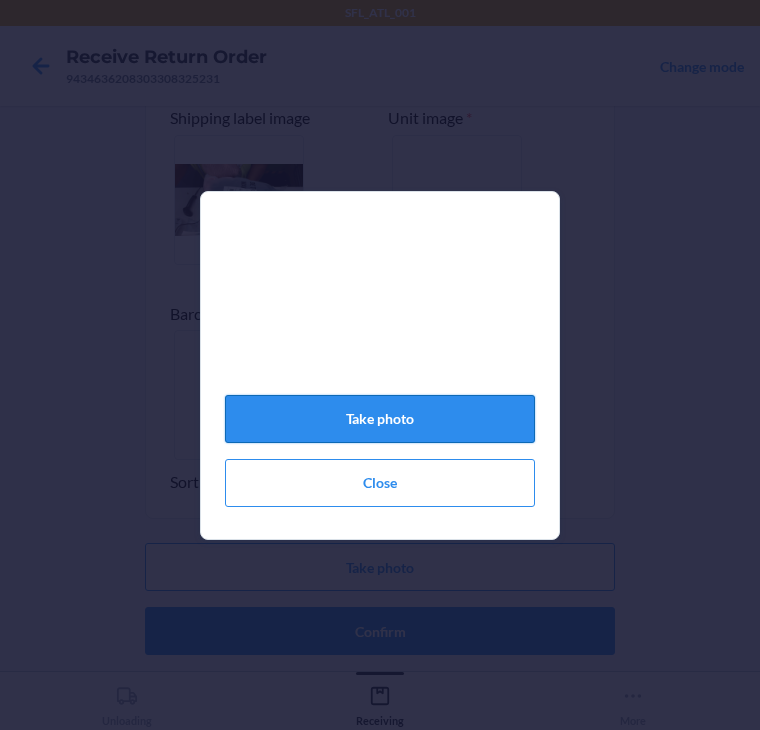 click on "Take photo" 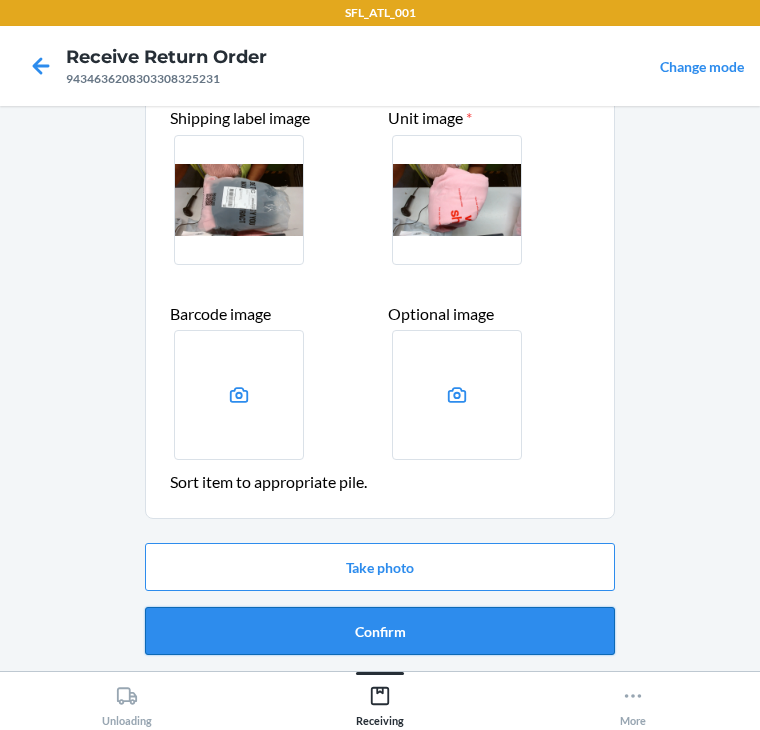 click on "Confirm" at bounding box center (380, 631) 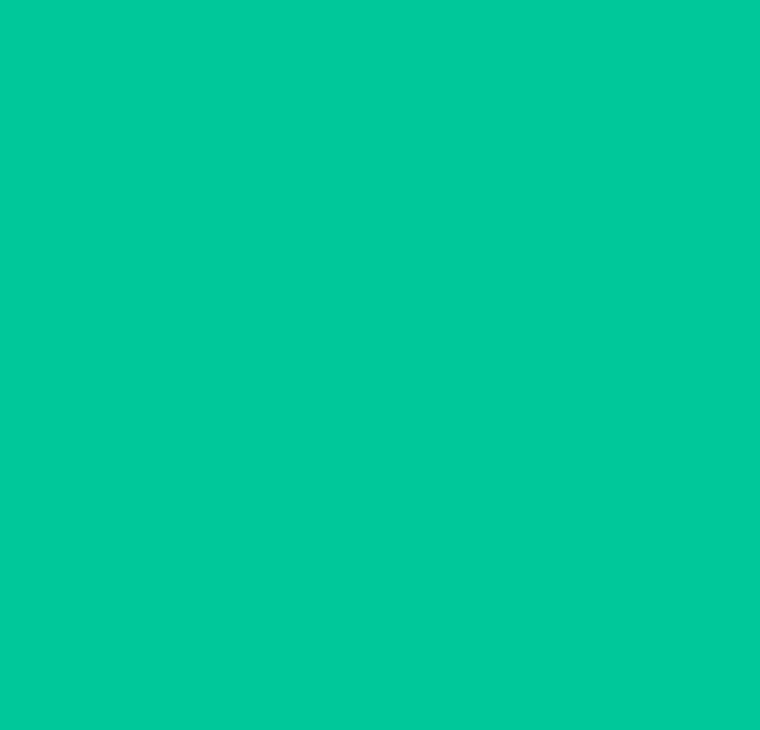 scroll, scrollTop: 0, scrollLeft: 0, axis: both 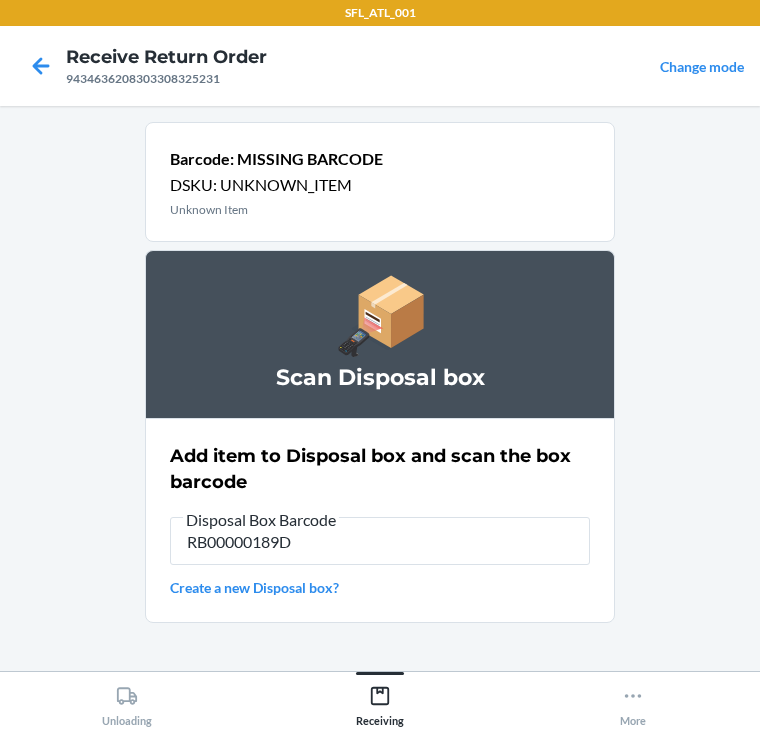 type on "RB00000189D" 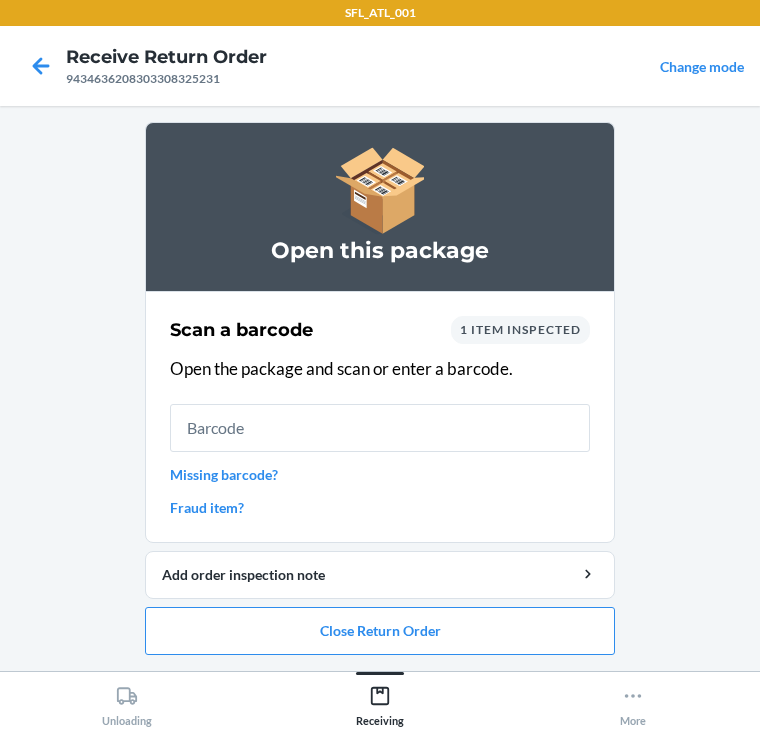 click on "Missing barcode?" at bounding box center (380, 474) 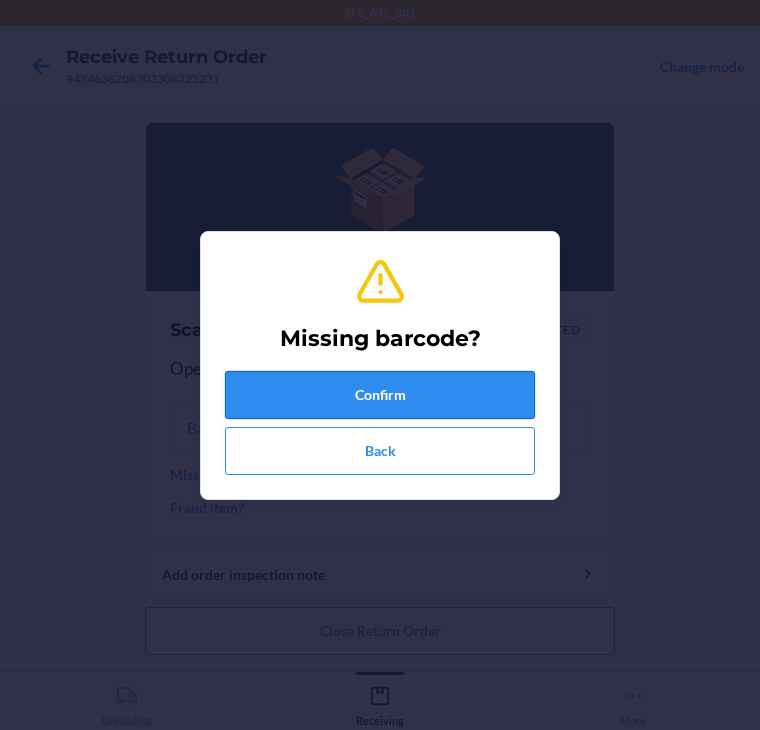 click on "Confirm" at bounding box center [380, 395] 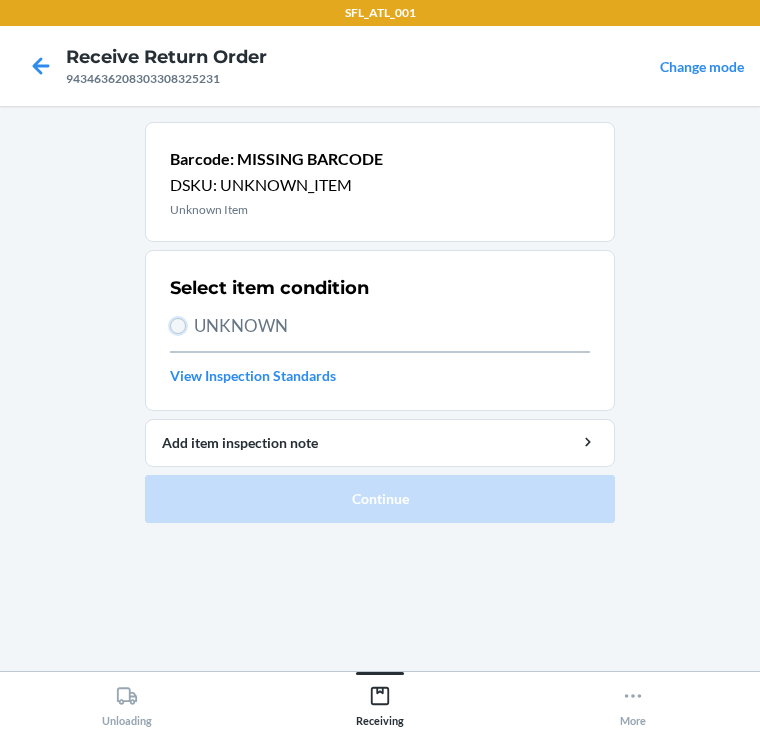 click on "UNKNOWN" at bounding box center (178, 326) 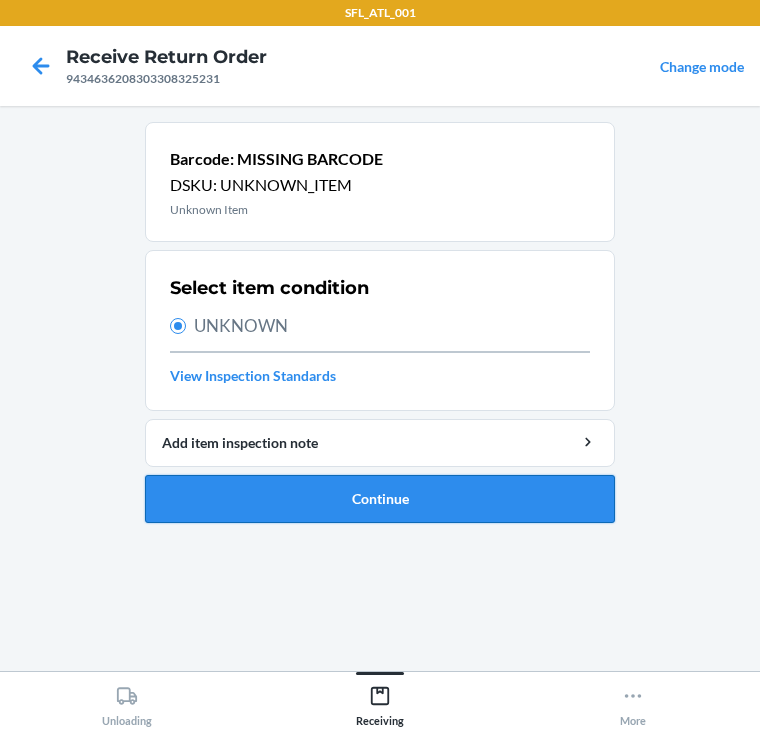 click on "Continue" at bounding box center (380, 499) 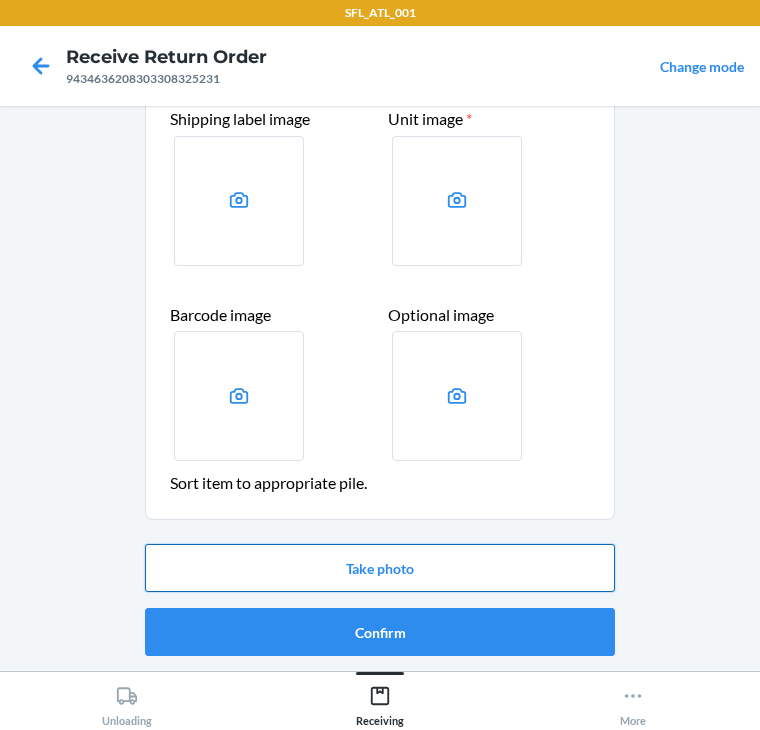 scroll, scrollTop: 104, scrollLeft: 0, axis: vertical 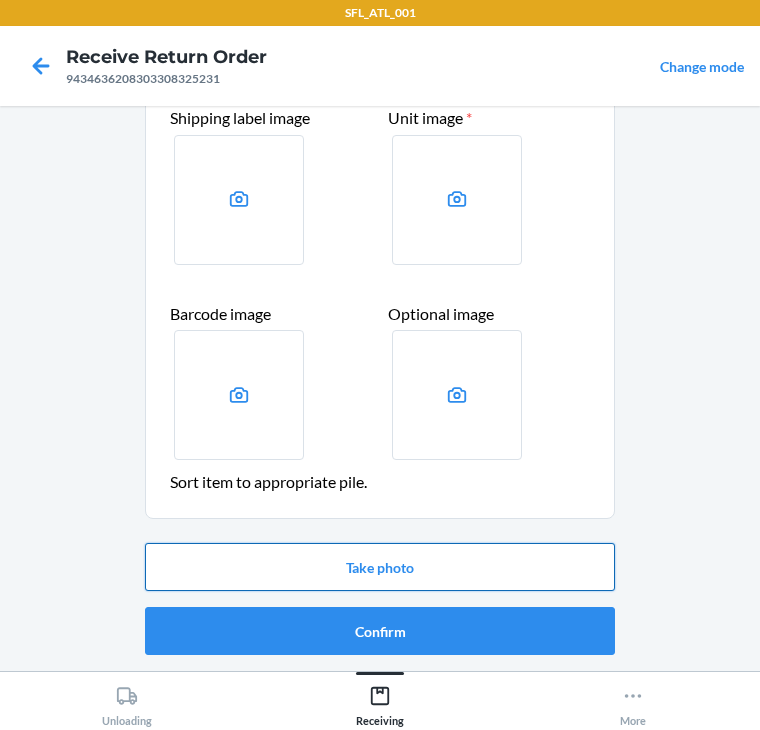 click on "Take photo" at bounding box center [380, 567] 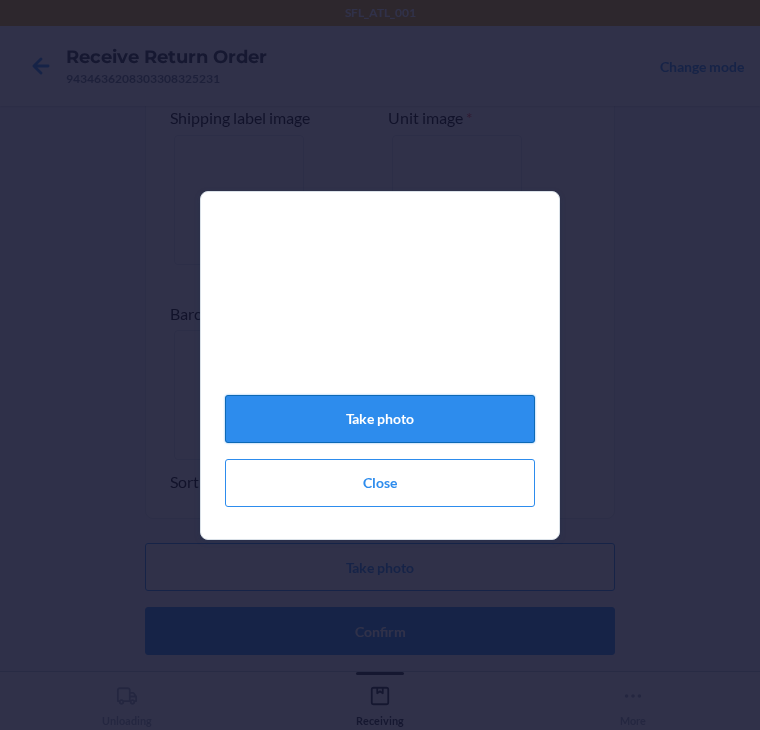 click on "Take photo" 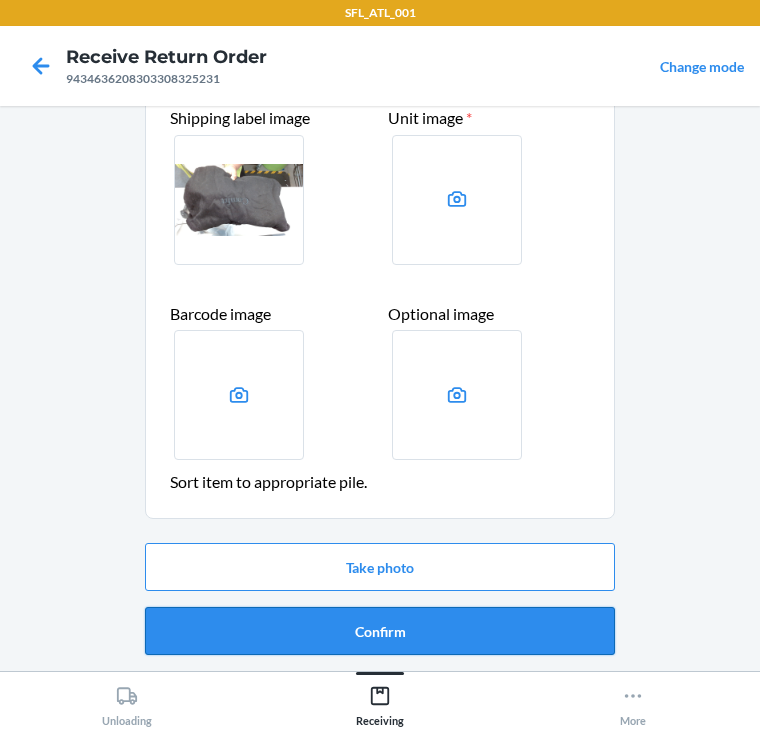 click on "Confirm" at bounding box center [380, 631] 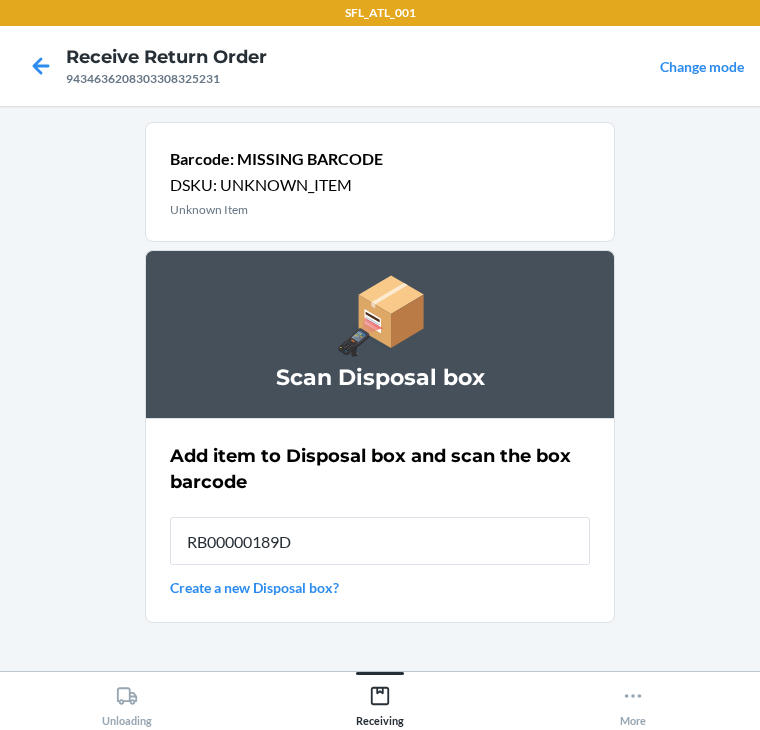 type on "RB00000189D" 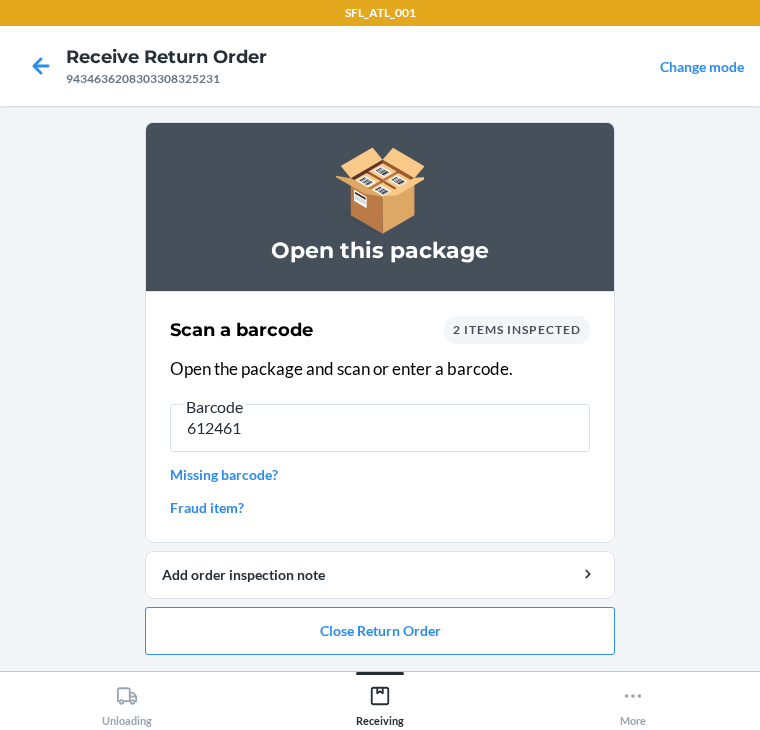 type on "6124613" 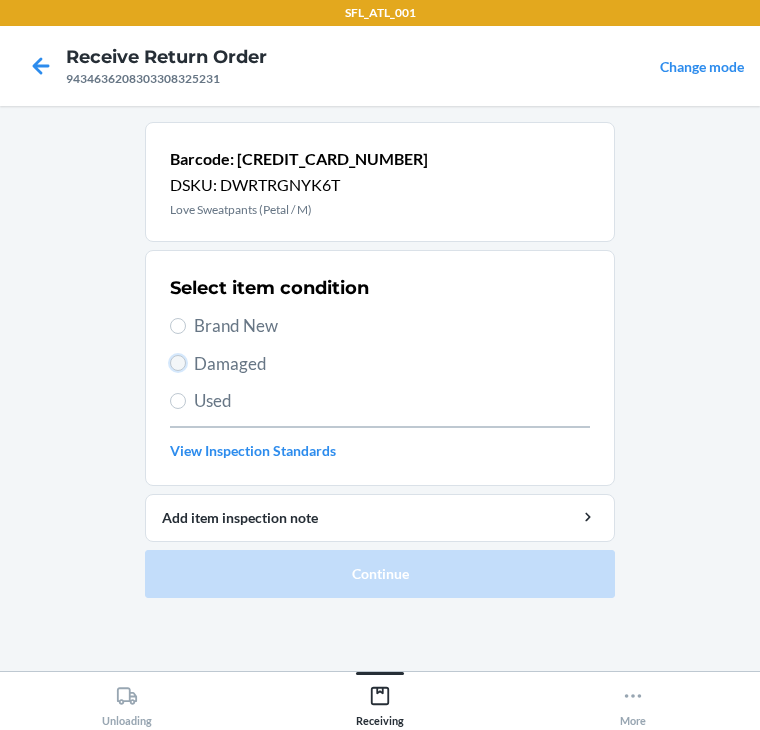 click on "Damaged" at bounding box center (178, 363) 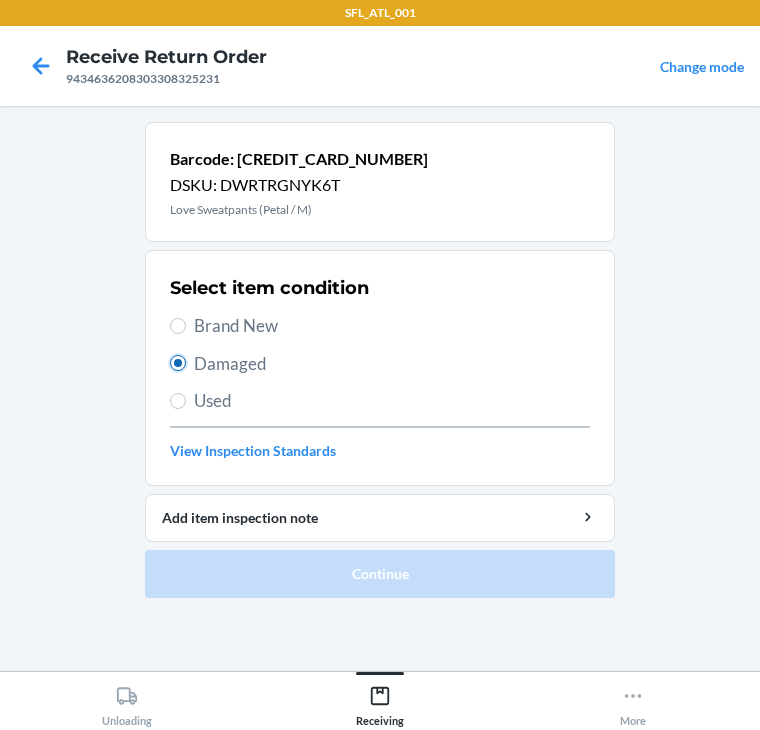 radio on "true" 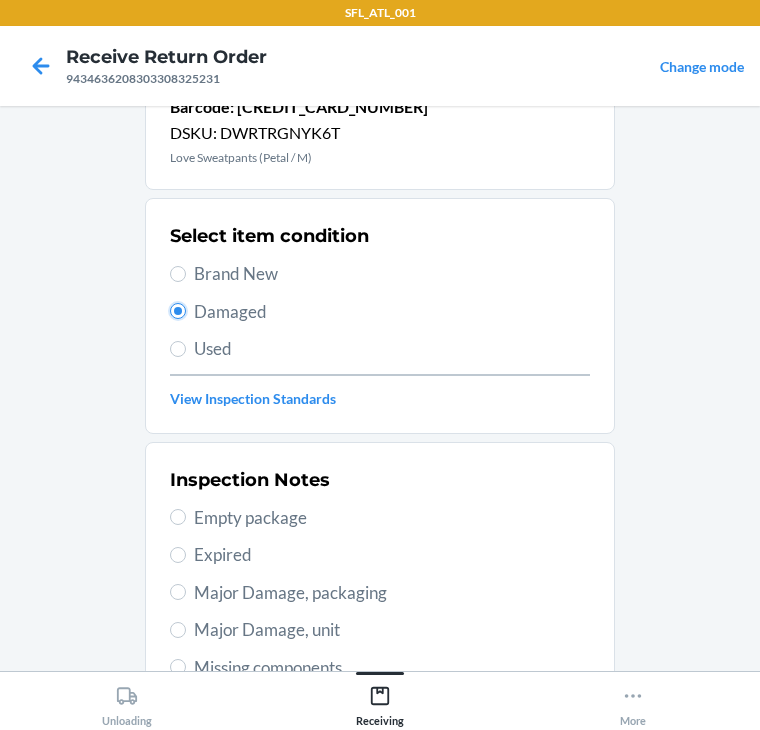 scroll, scrollTop: 80, scrollLeft: 0, axis: vertical 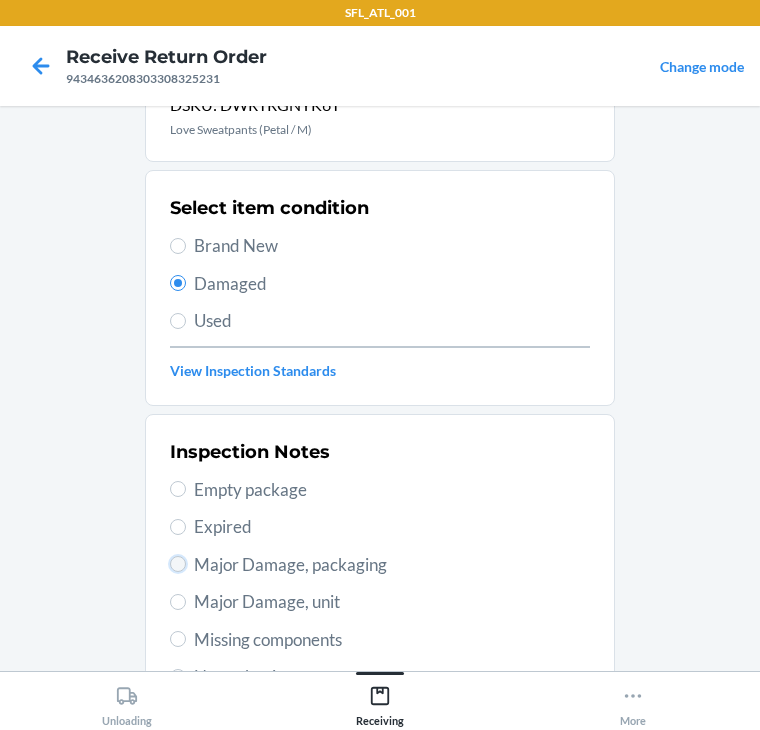 click on "Major Damage, packaging" at bounding box center (178, 564) 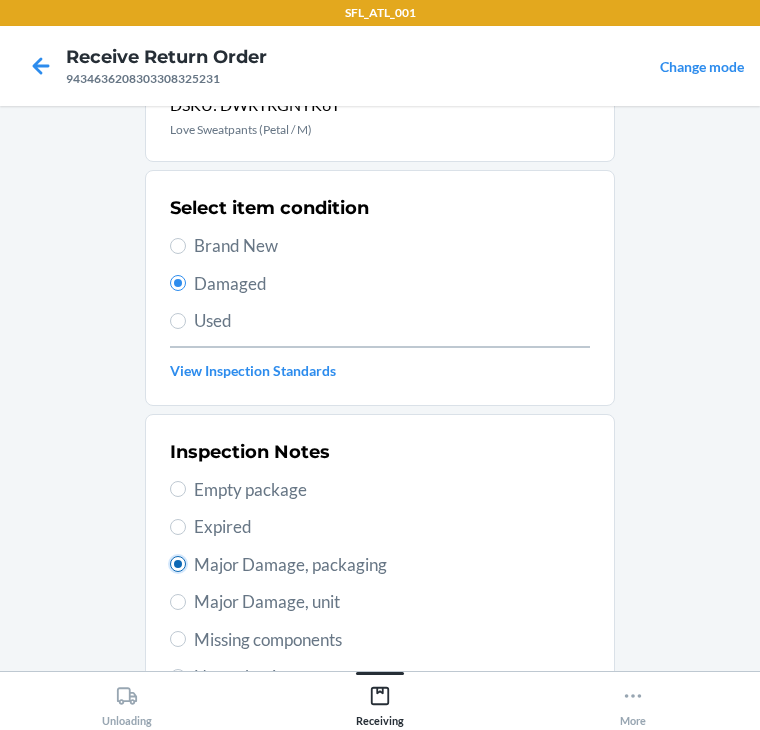 radio on "true" 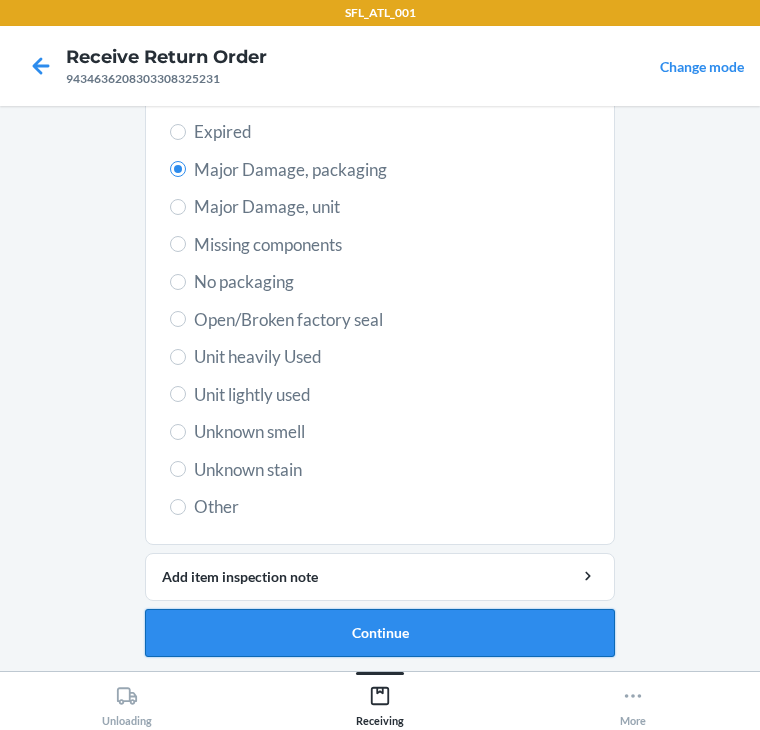 click on "Continue" at bounding box center [380, 633] 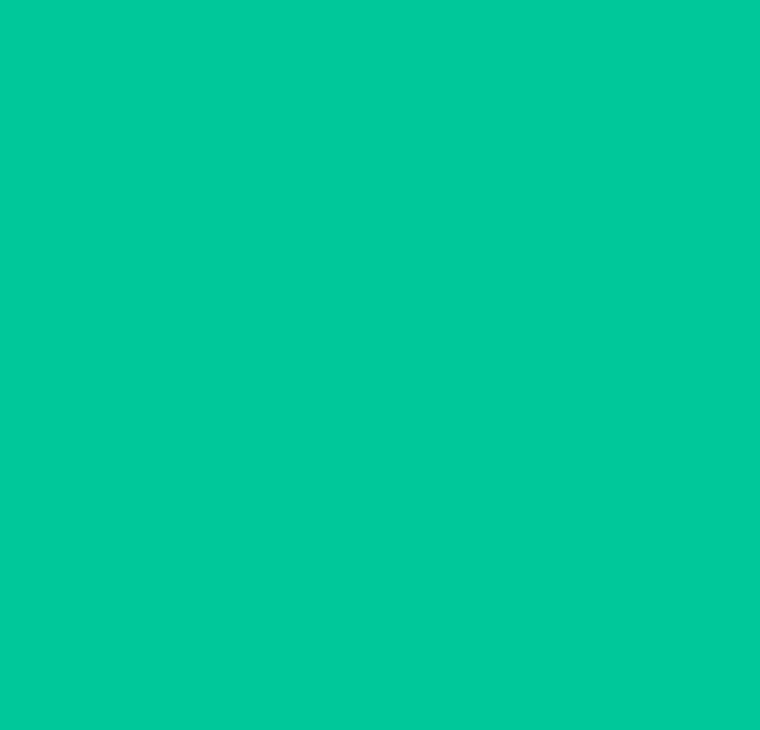 scroll, scrollTop: 299, scrollLeft: 0, axis: vertical 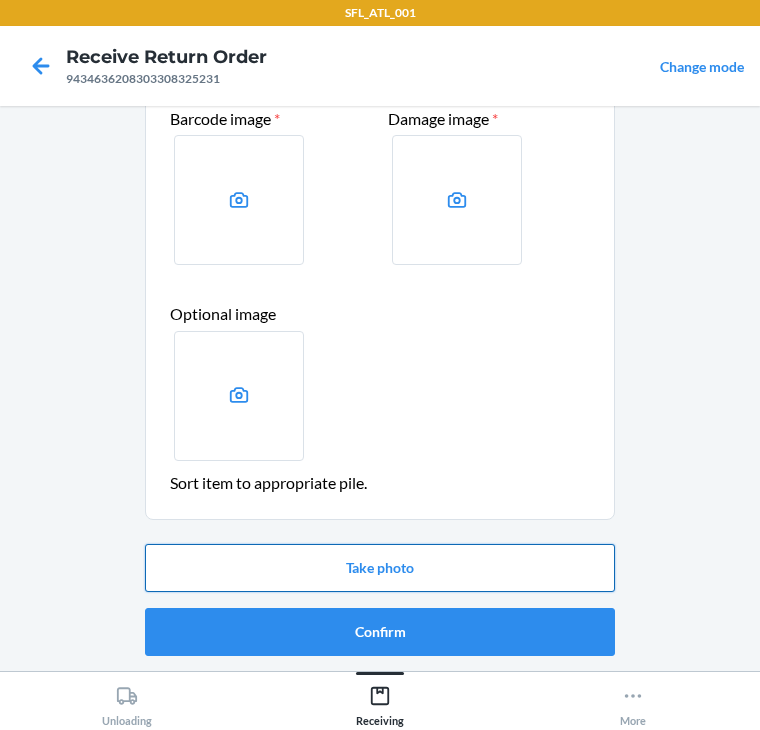 click on "Take photo" at bounding box center [380, 568] 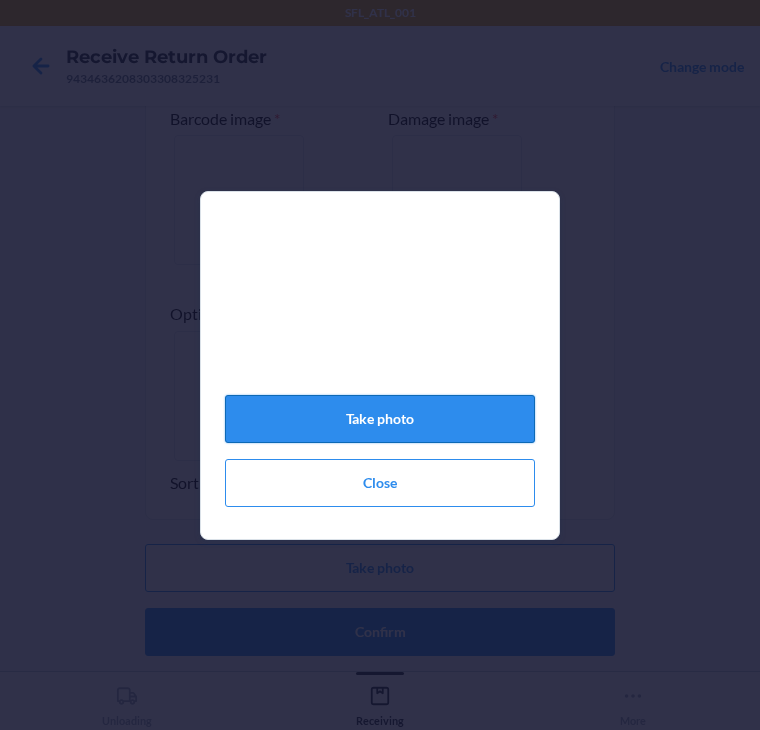 click on "Take photo" 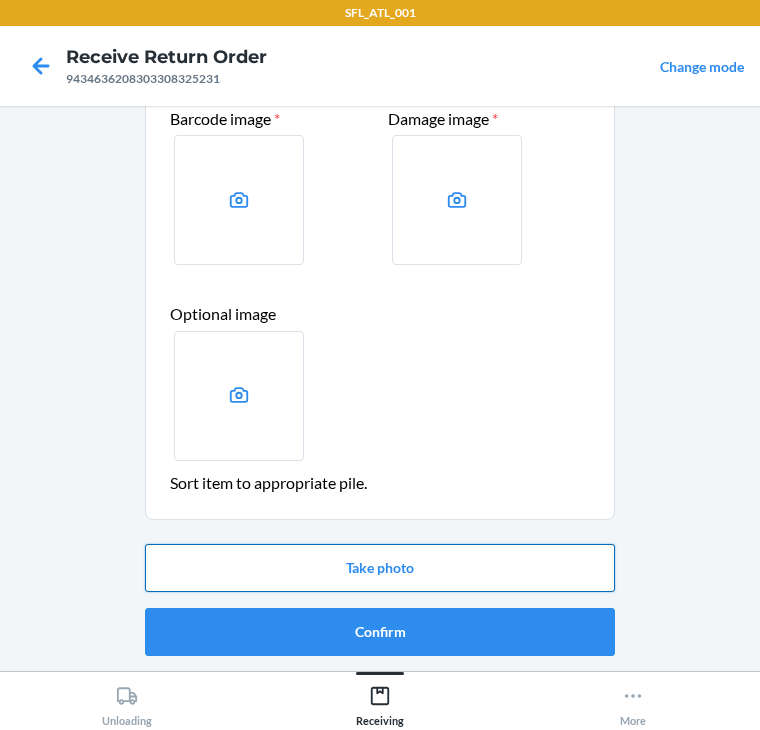 click on "Take photo" at bounding box center (380, 568) 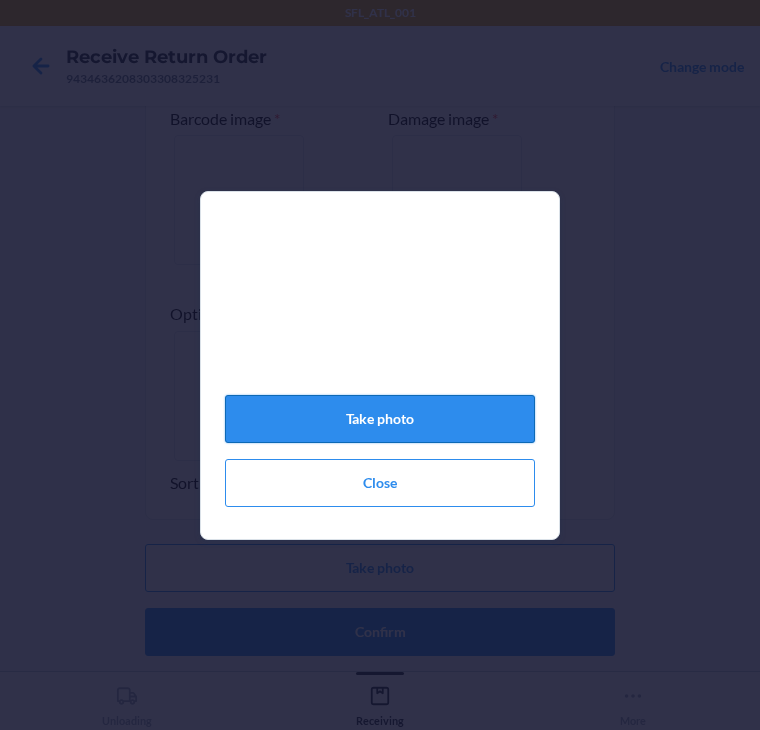 click on "Take photo" 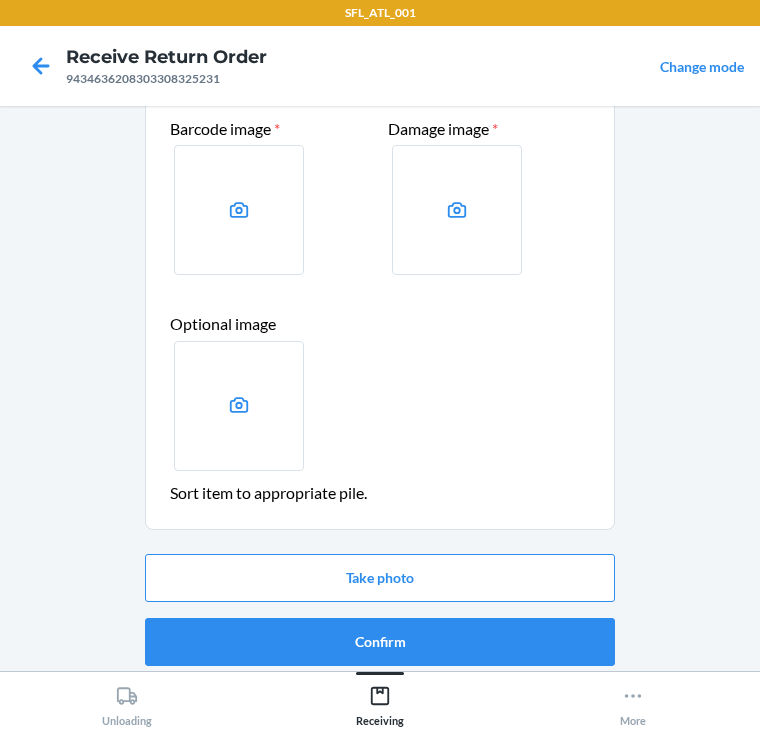 scroll, scrollTop: 299, scrollLeft: 0, axis: vertical 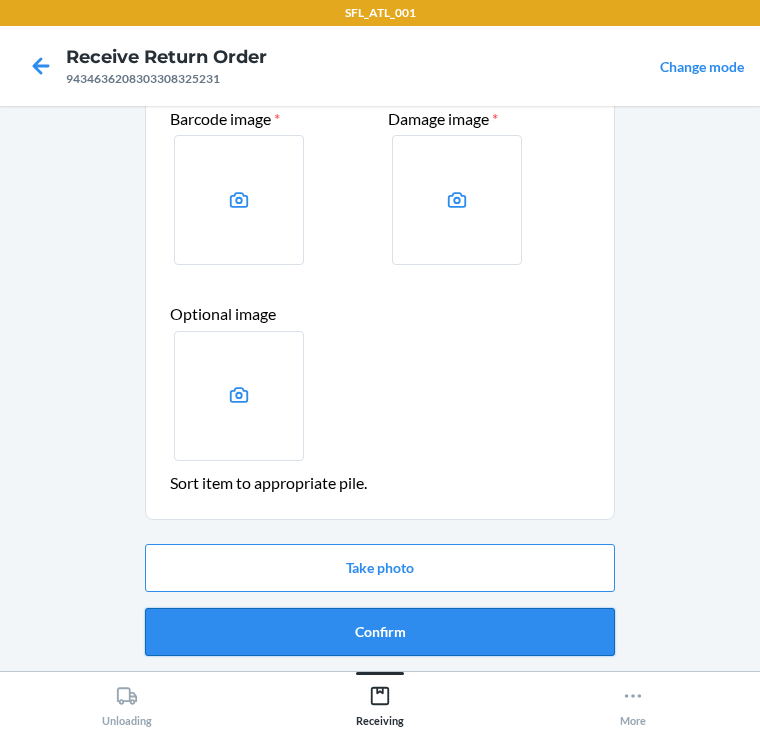 click on "Confirm" at bounding box center [380, 632] 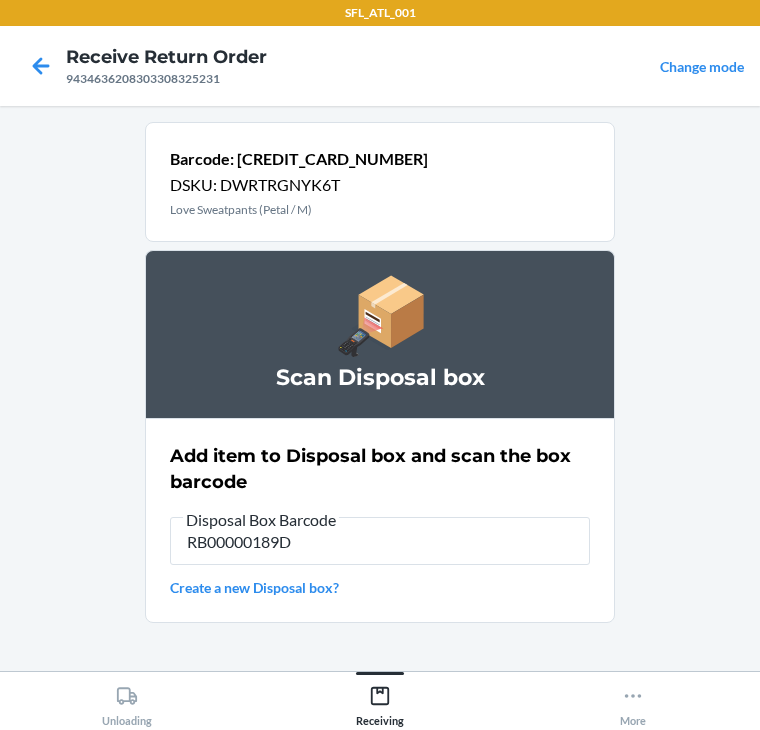 type on "RB00000189D" 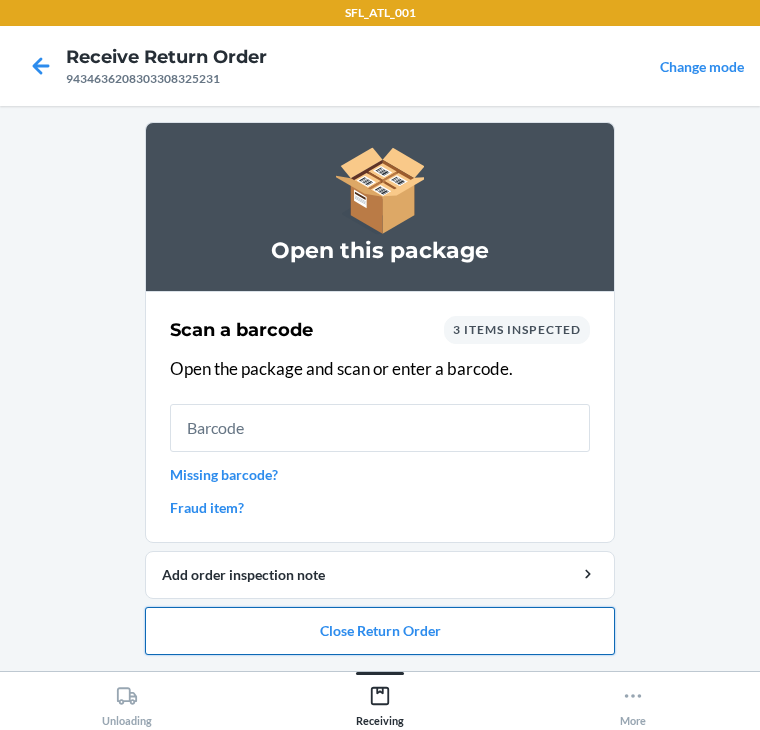 click on "Close Return Order" at bounding box center [380, 631] 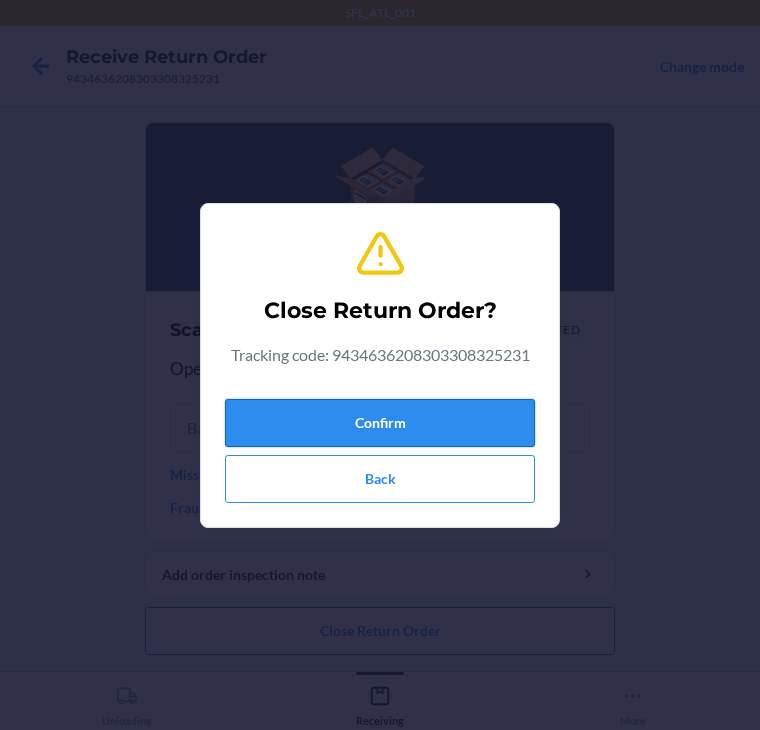 click on "Confirm" at bounding box center (380, 423) 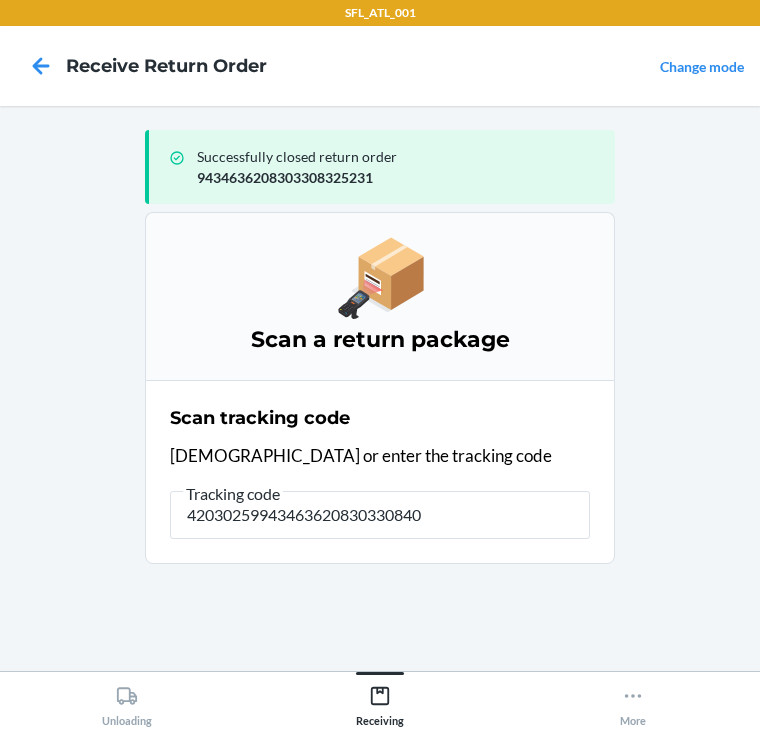 type on "420302599434636208303308400" 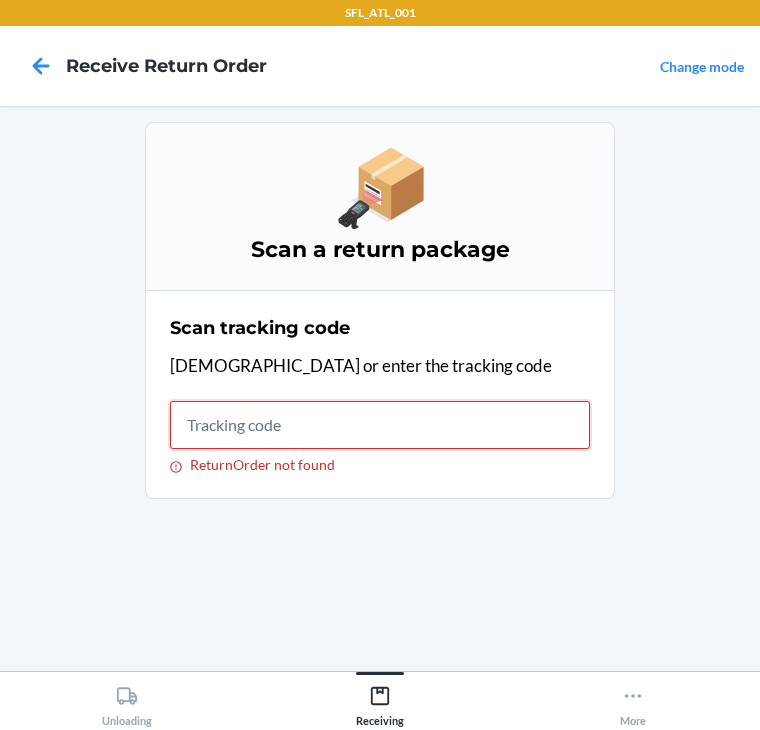 click on "ReturnOrder not found" at bounding box center (380, 425) 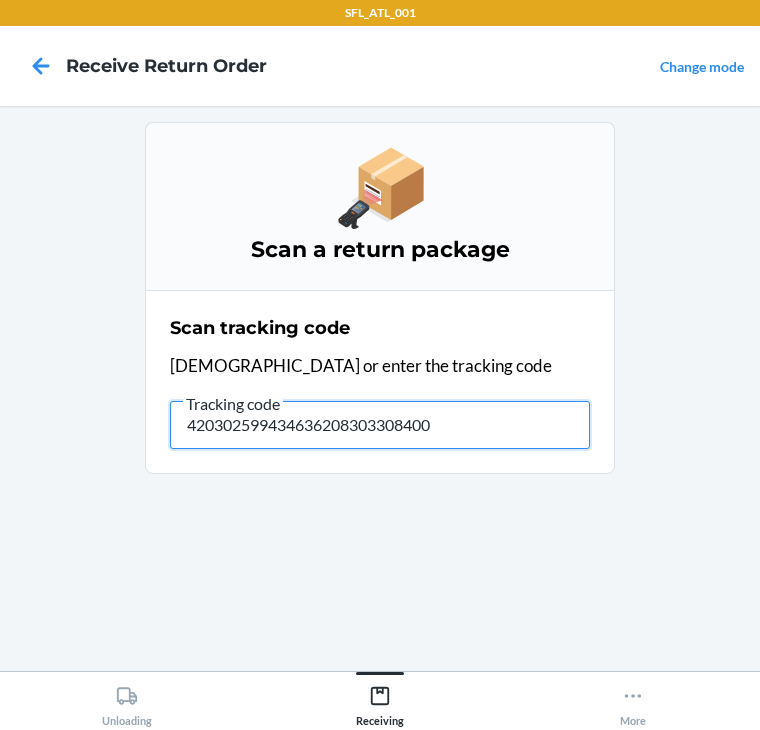 type on "4203025994346362083033084006" 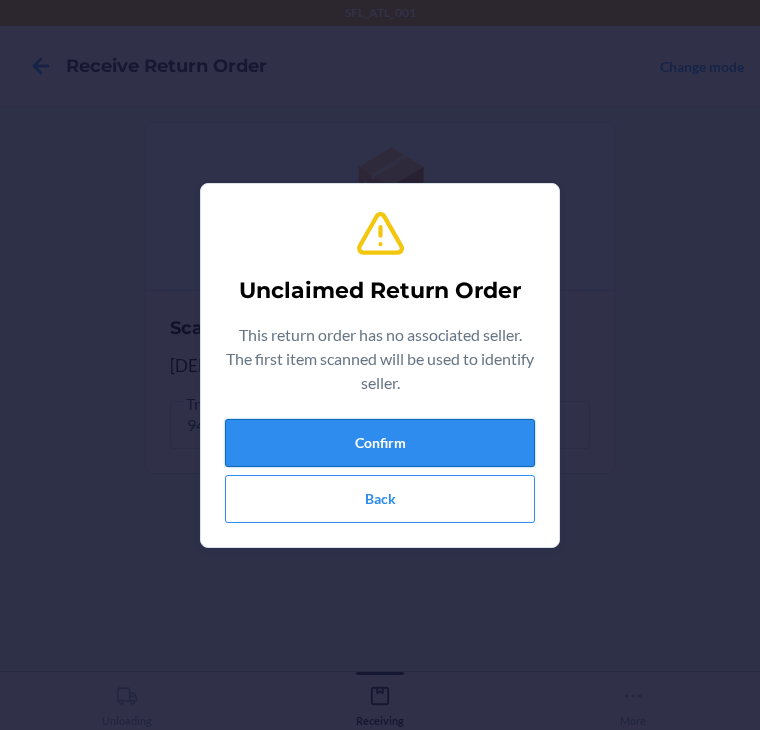 click on "Confirm" at bounding box center (380, 443) 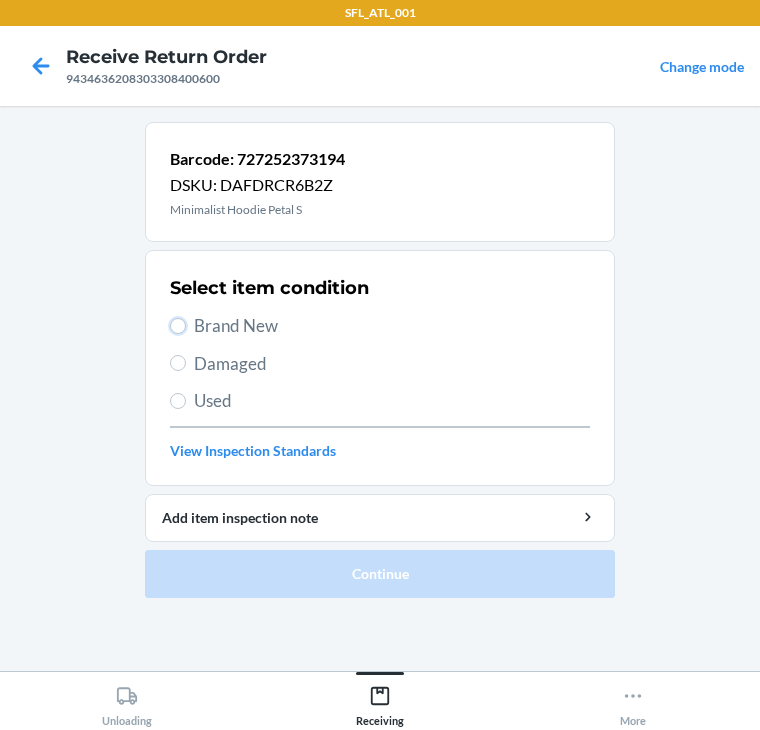 drag, startPoint x: 175, startPoint y: 324, endPoint x: 188, endPoint y: 485, distance: 161.52399 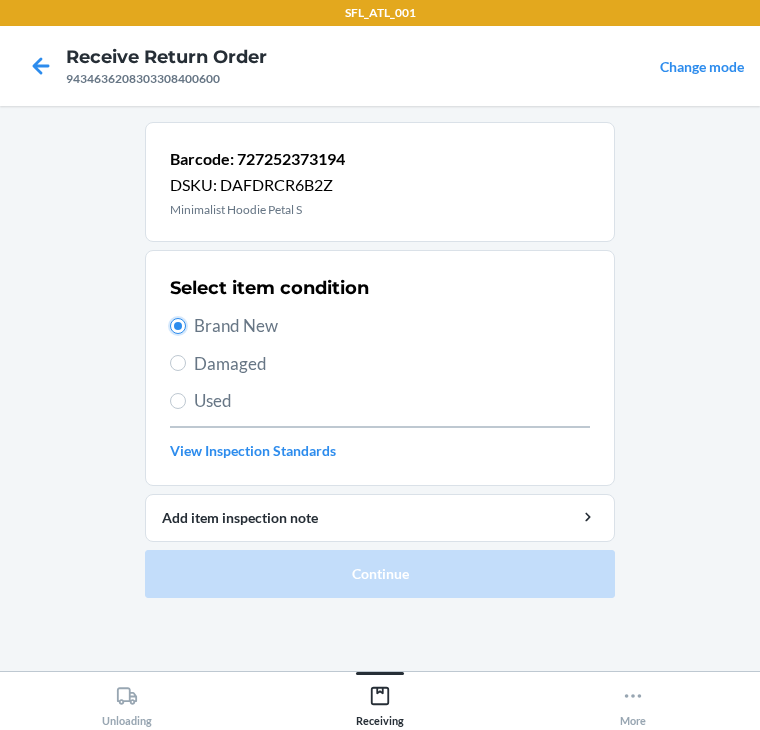 radio on "true" 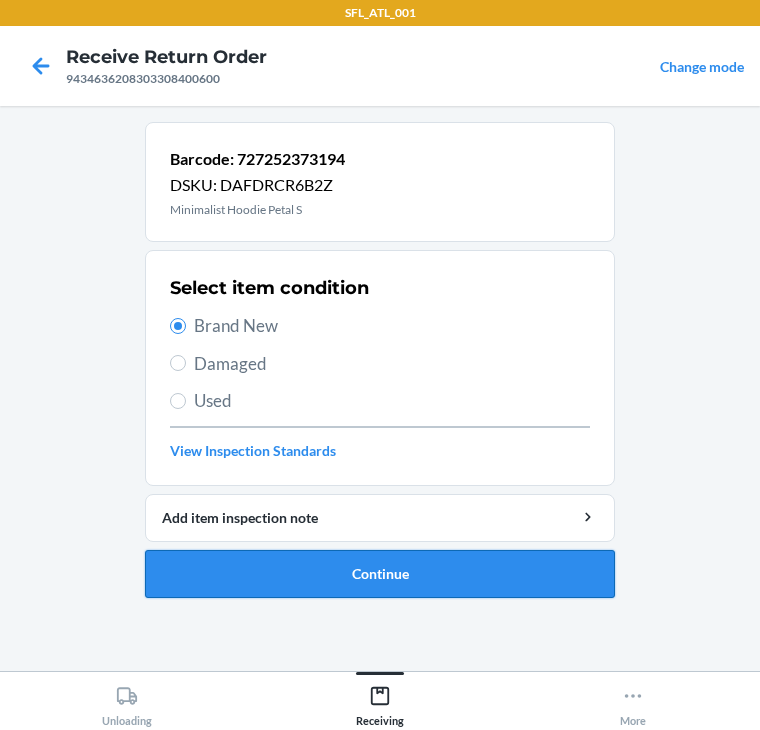 click on "Continue" at bounding box center [380, 574] 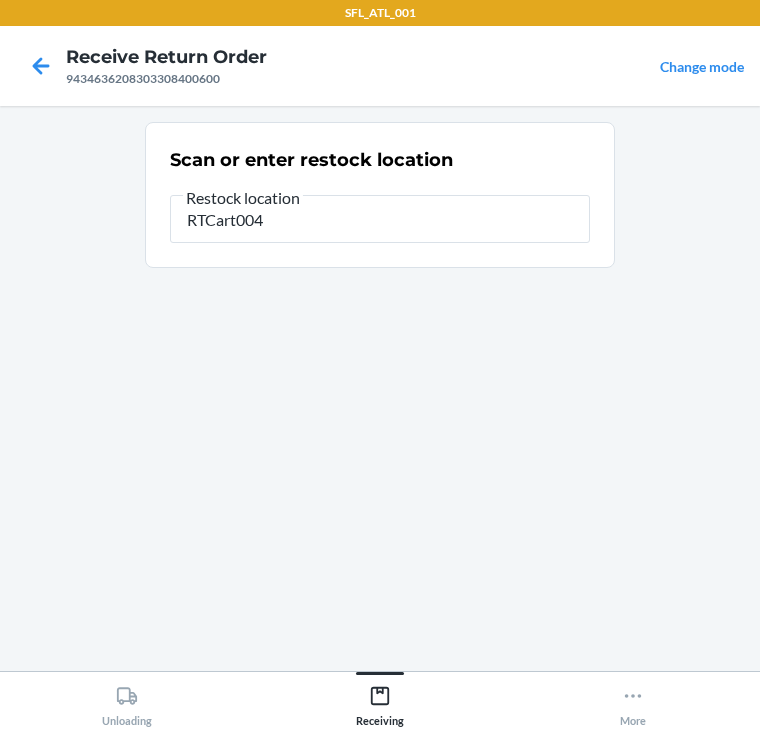 type on "RTCart004" 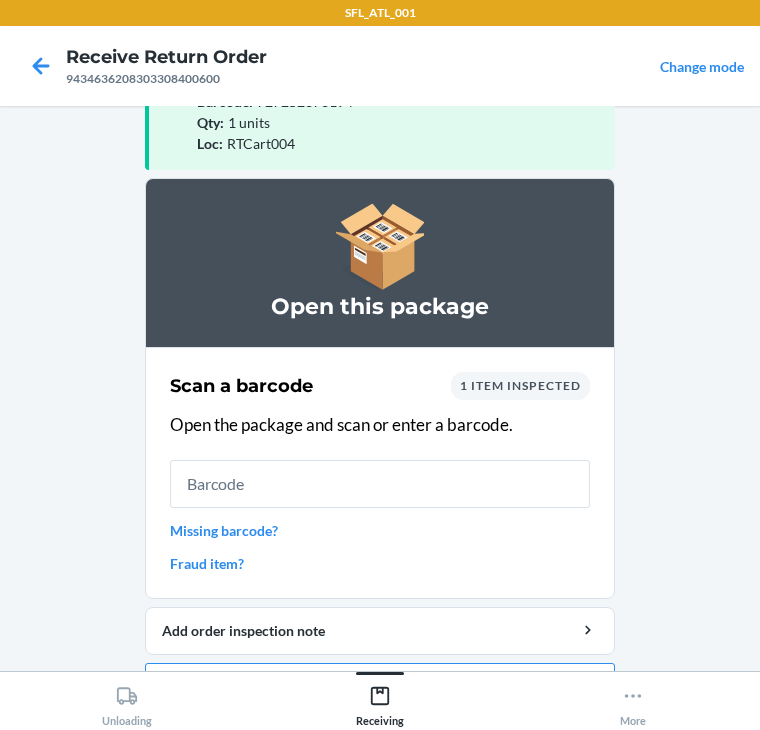 scroll, scrollTop: 130, scrollLeft: 0, axis: vertical 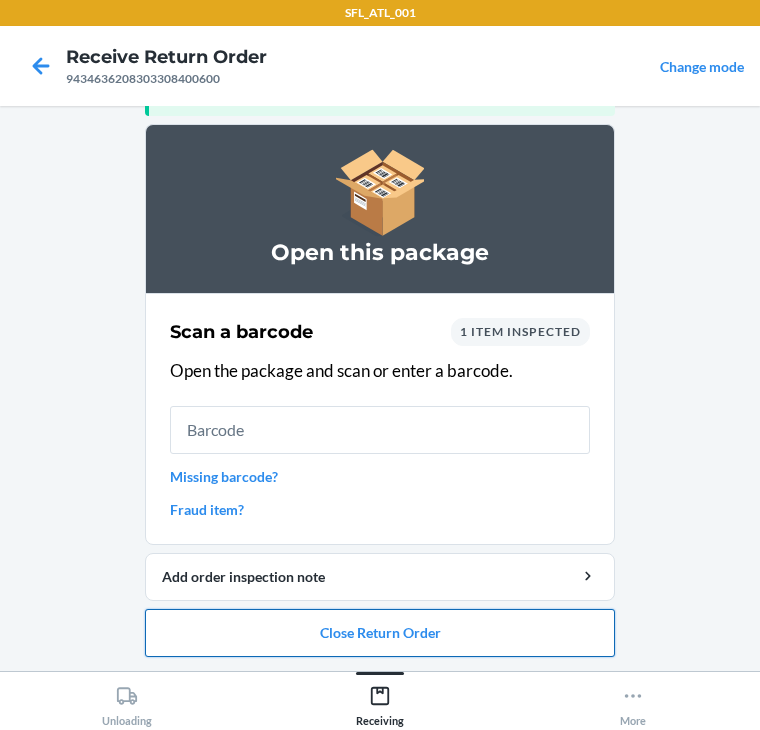 click on "Close Return Order" at bounding box center (380, 633) 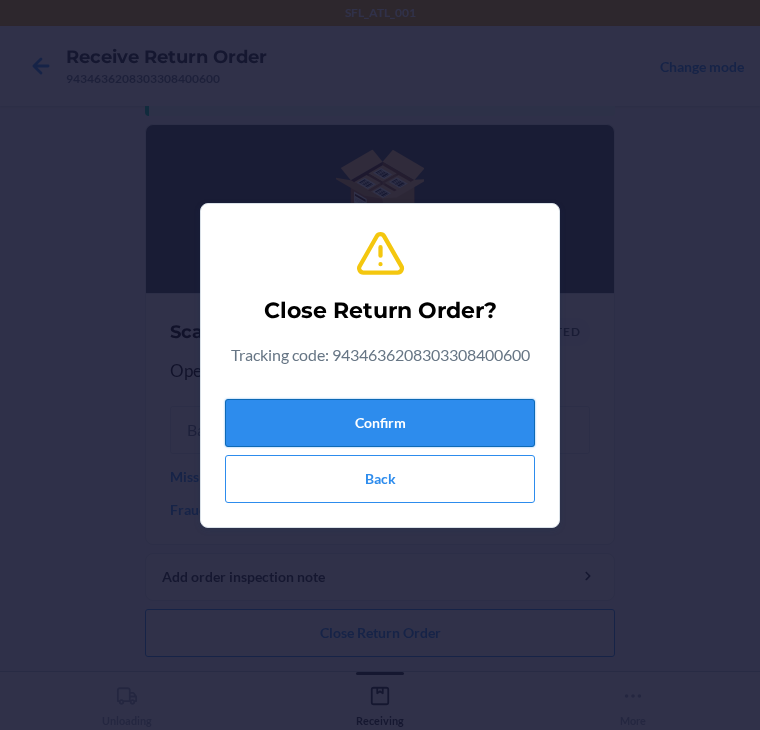click on "Confirm" at bounding box center (380, 423) 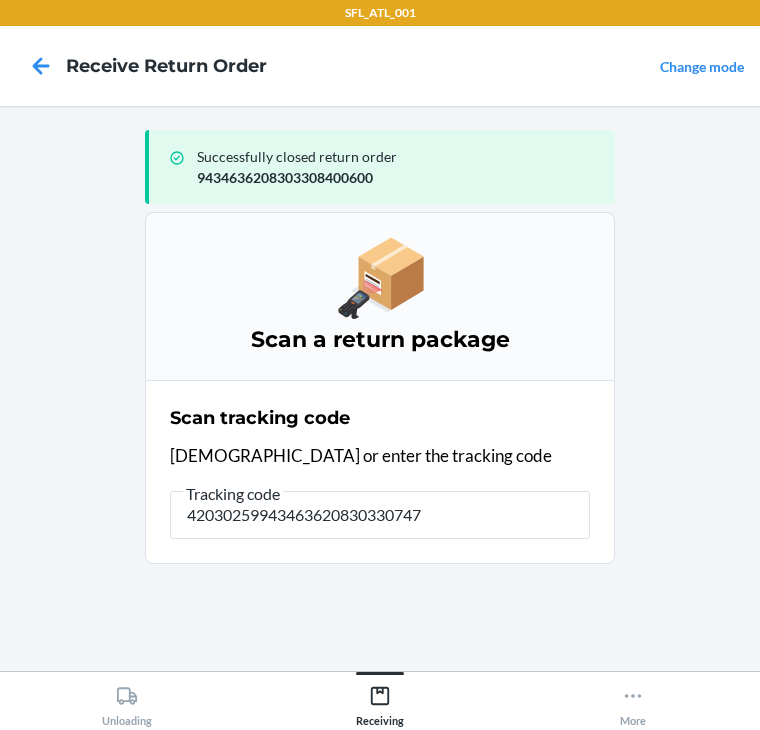 type on "420302599434636208303307478" 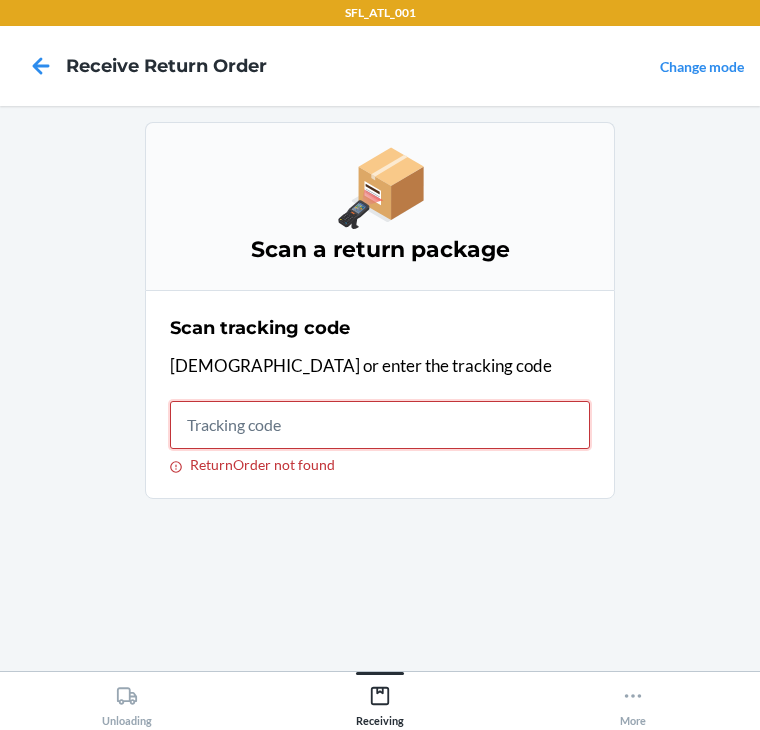 click on "ReturnOrder not found" at bounding box center [380, 425] 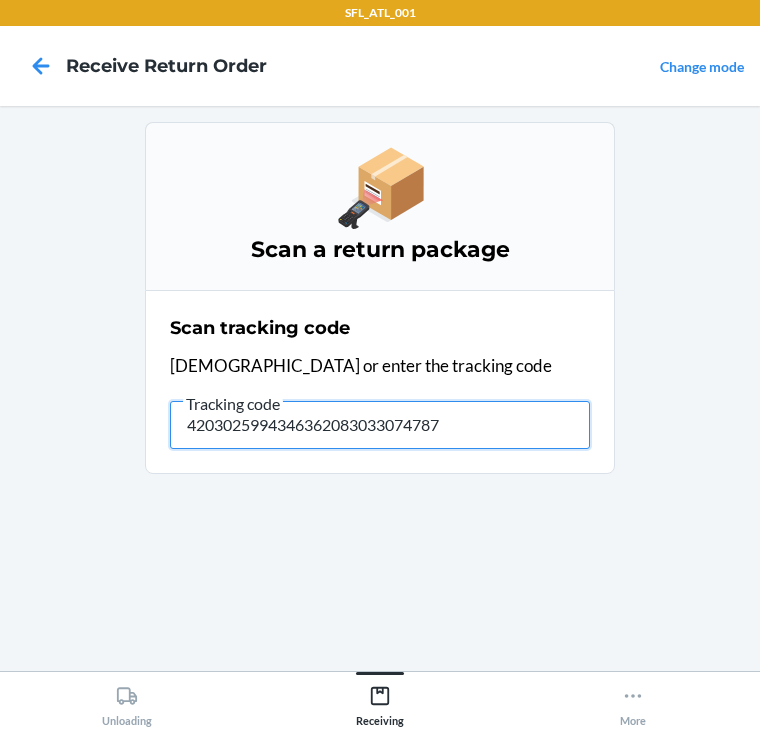 type on "42030259943463620830330747876" 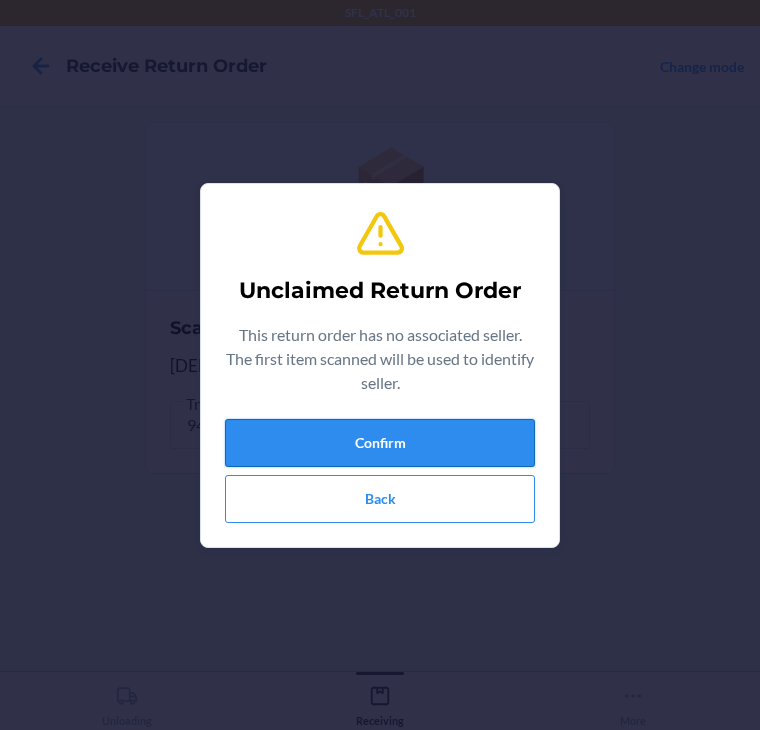 click on "Confirm" at bounding box center [380, 443] 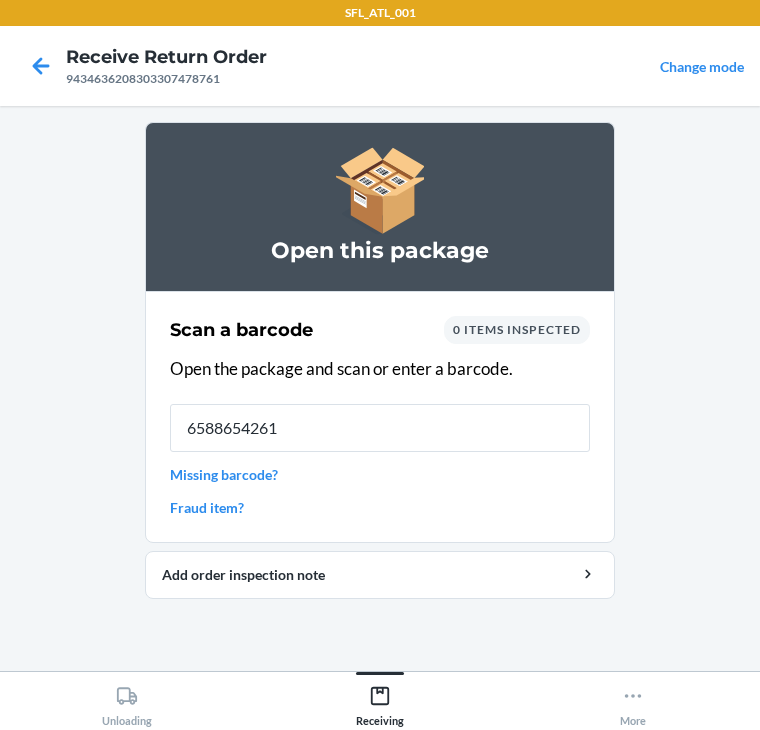 type on "65886542617" 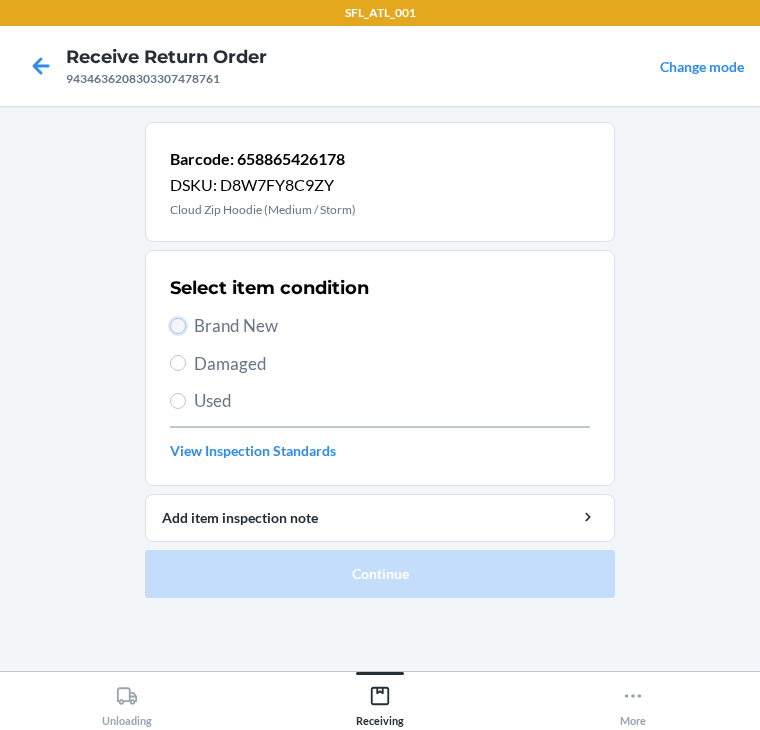 click on "Brand New" at bounding box center (178, 326) 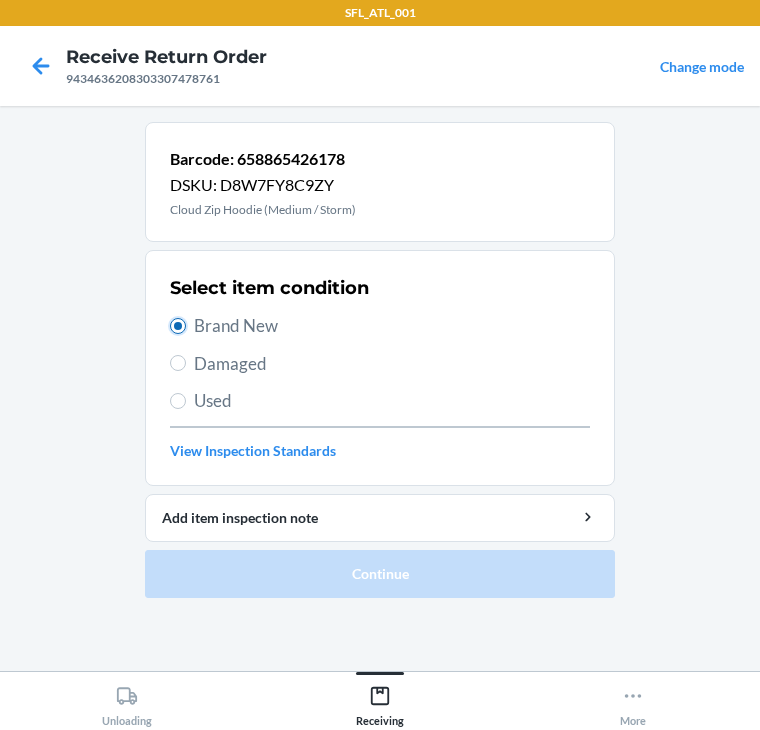 radio on "true" 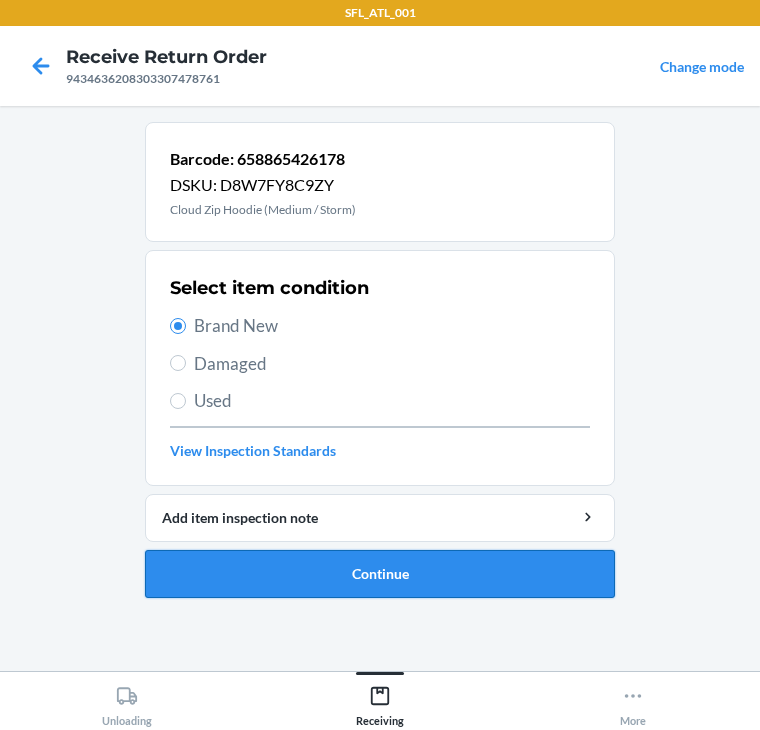 click on "Continue" at bounding box center (380, 574) 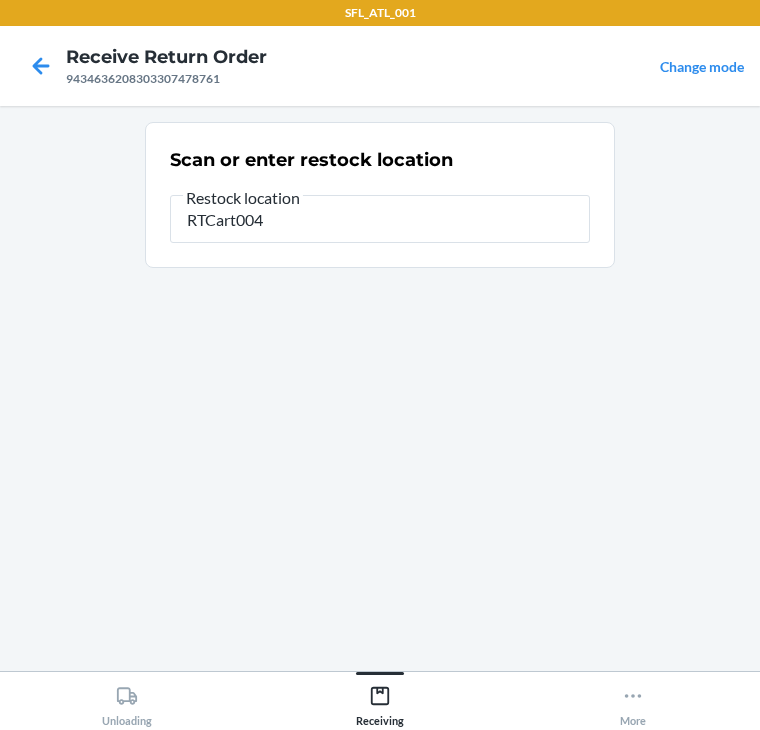 type on "RTCart004" 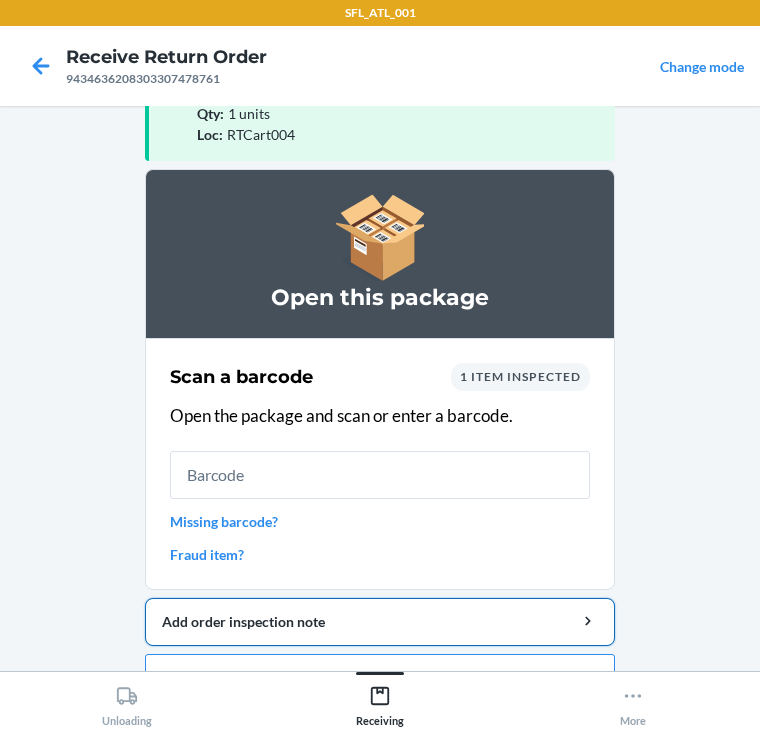 scroll, scrollTop: 130, scrollLeft: 0, axis: vertical 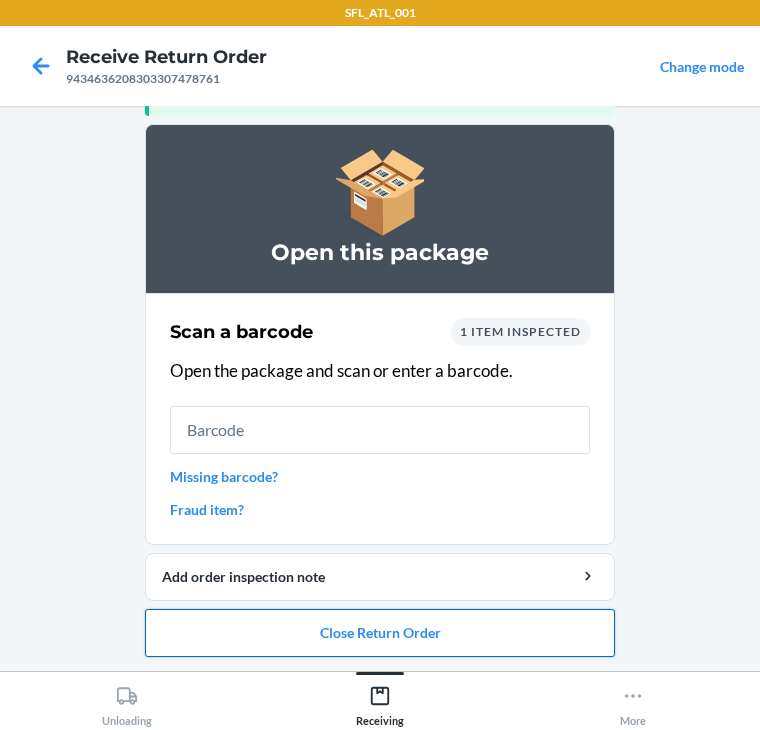 click on "Close Return Order" at bounding box center [380, 633] 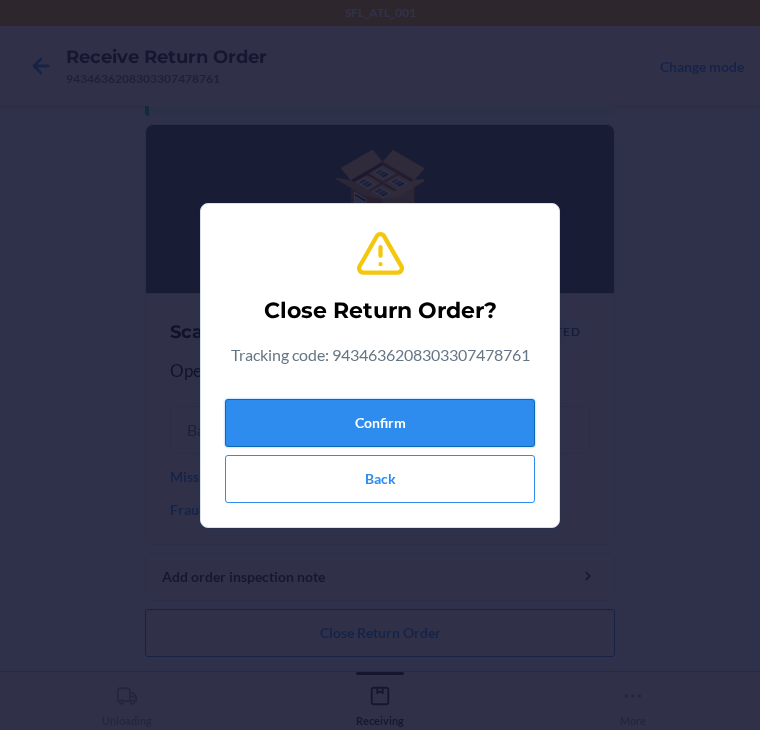 click on "Confirm" at bounding box center (380, 423) 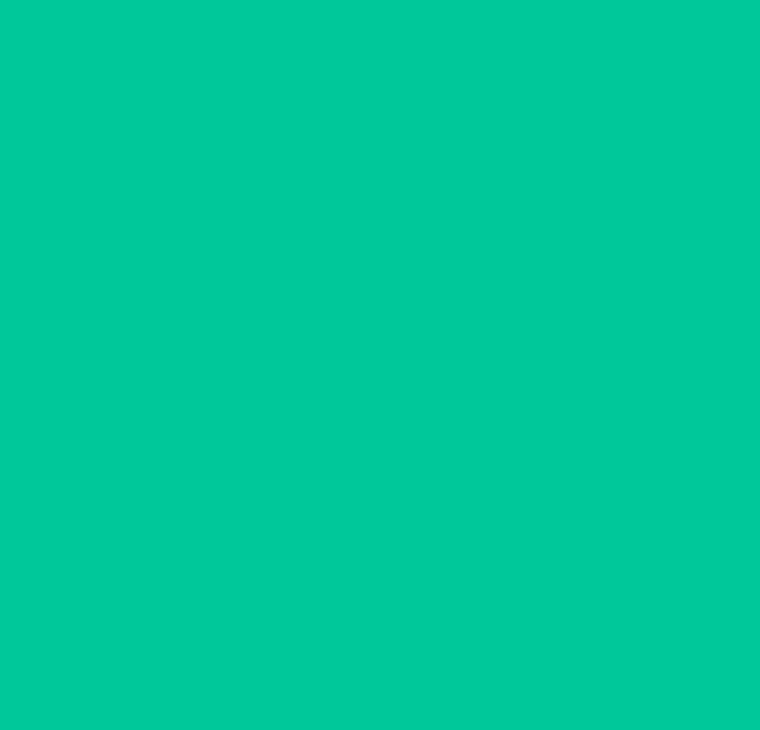 scroll, scrollTop: 0, scrollLeft: 0, axis: both 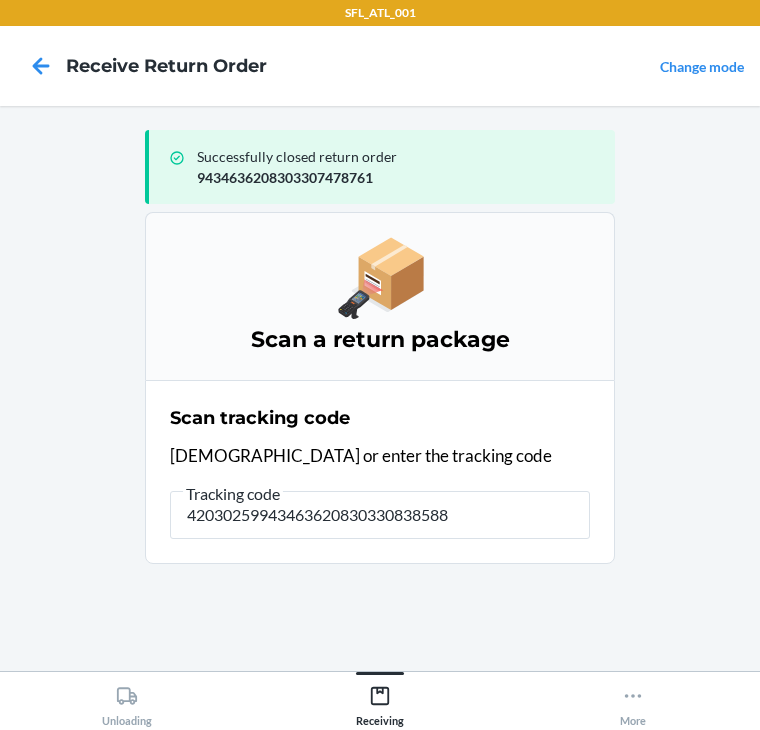 type on "420302599434636208303308385884" 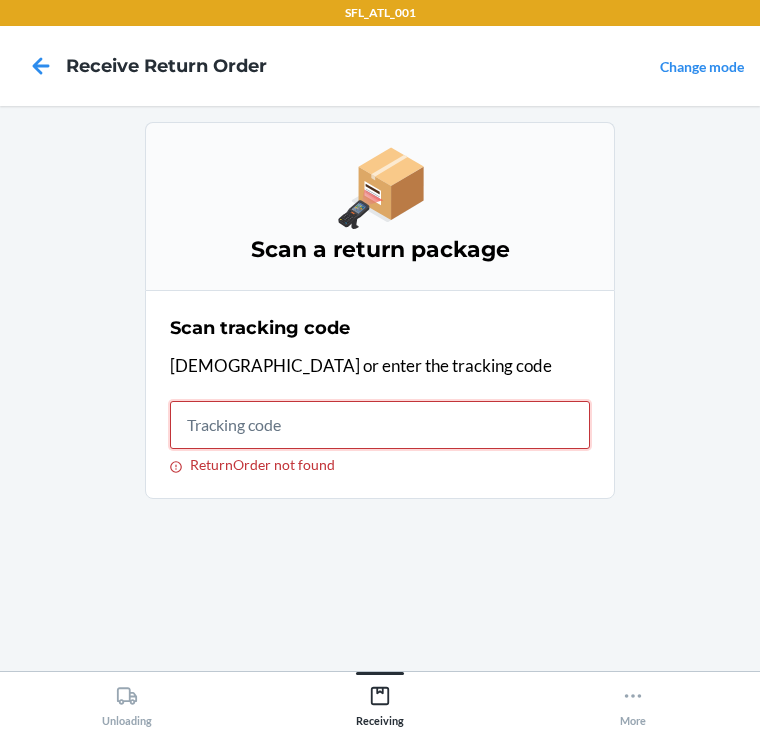click on "ReturnOrder not found" at bounding box center [380, 425] 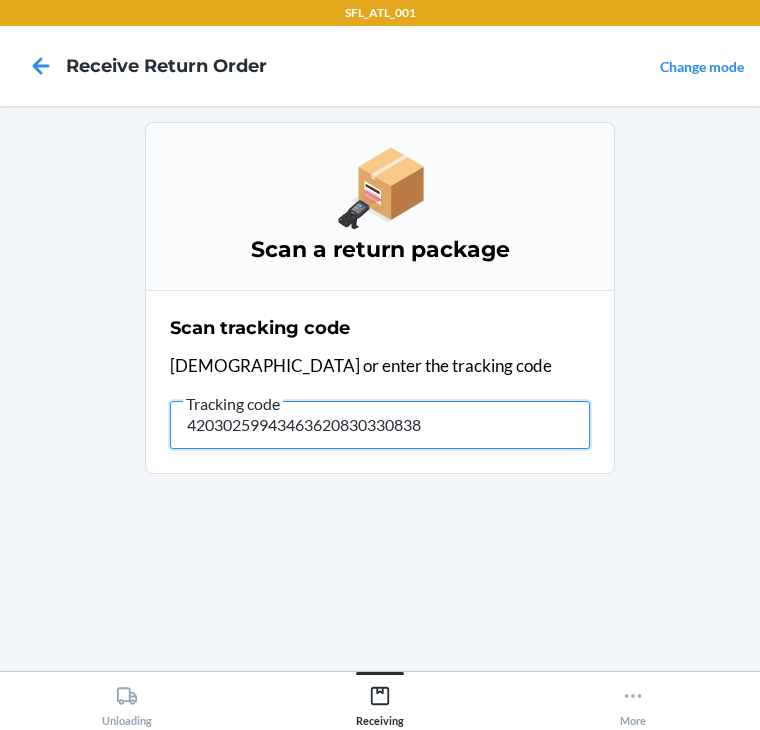type on "420302599434636208303308385" 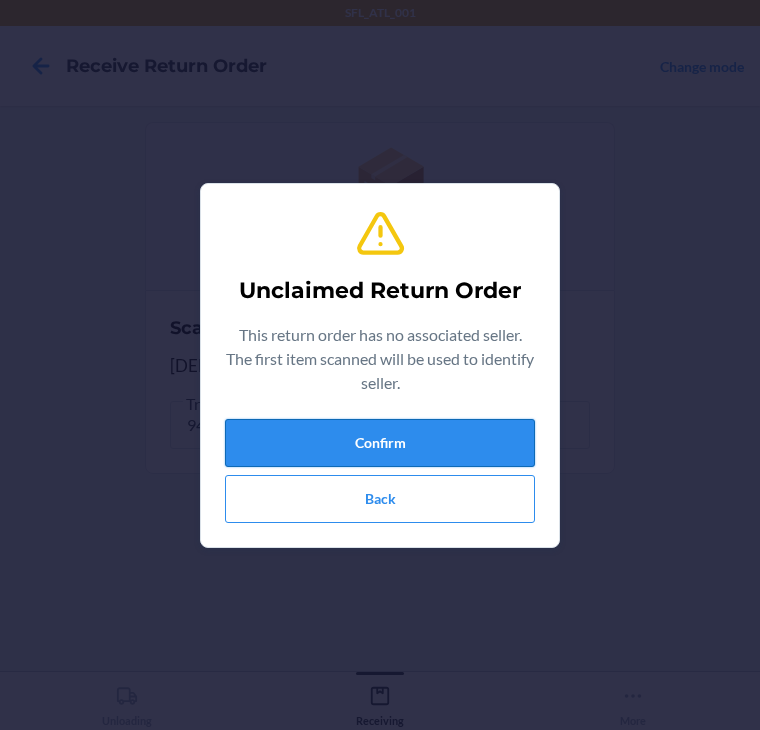 click on "Confirm" at bounding box center (380, 443) 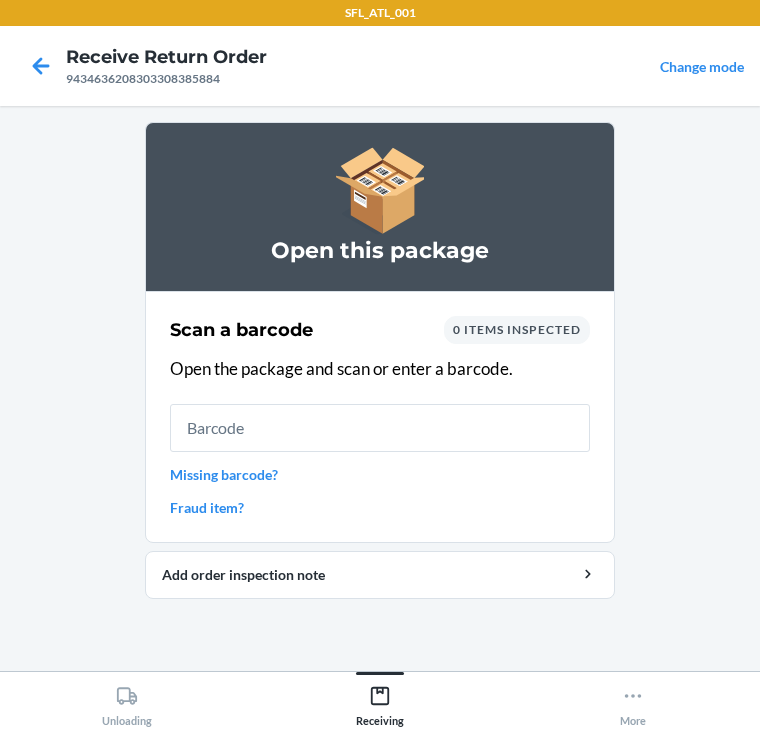 click on "Missing barcode?" at bounding box center (380, 474) 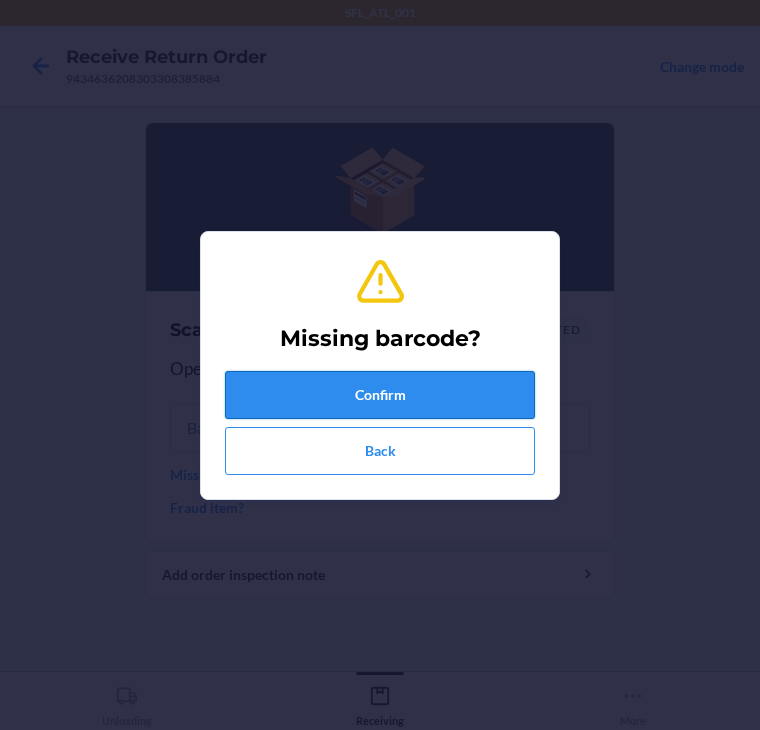 click on "Confirm" at bounding box center (380, 395) 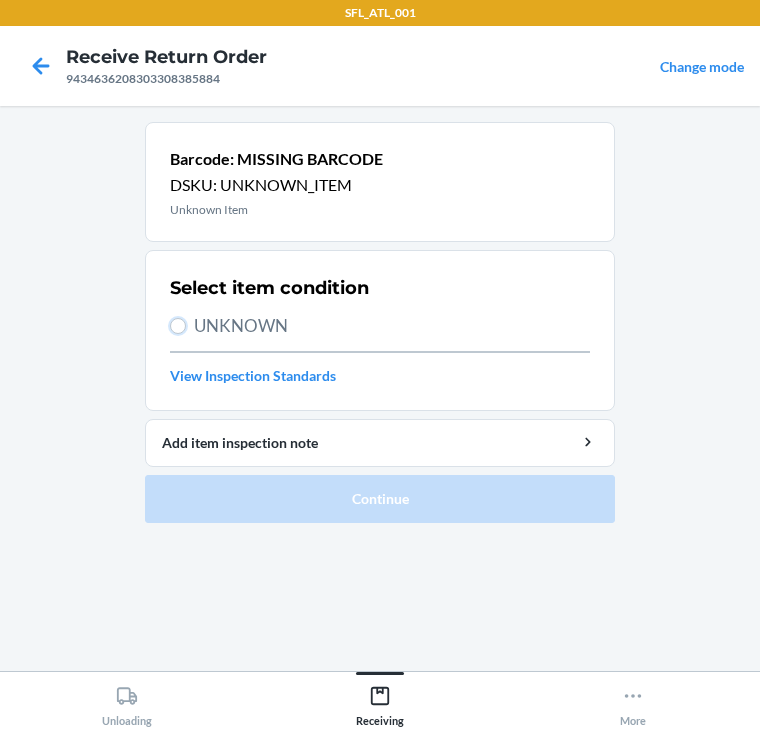 drag, startPoint x: 182, startPoint y: 324, endPoint x: 187, endPoint y: 372, distance: 48.259712 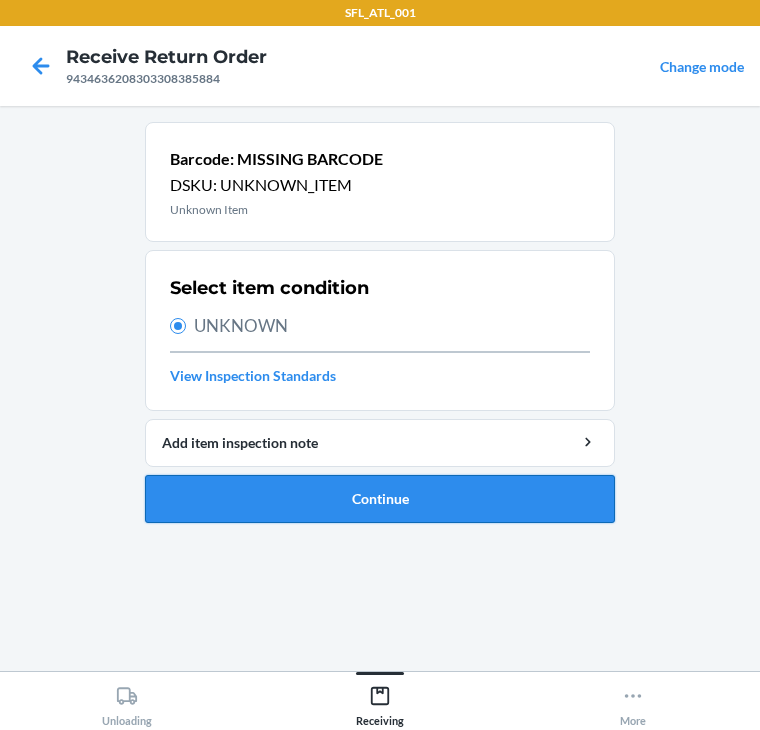click on "Continue" at bounding box center [380, 499] 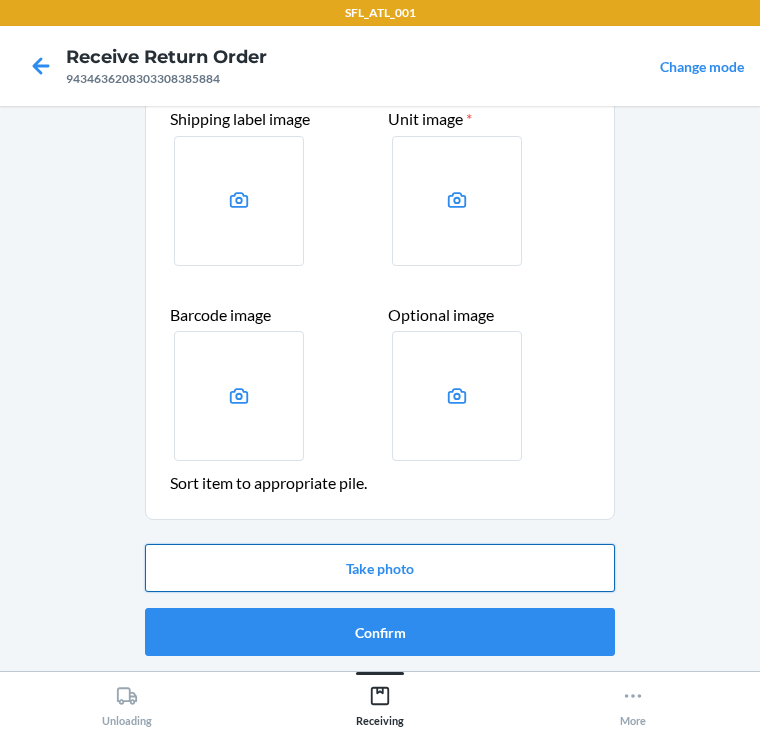 scroll, scrollTop: 104, scrollLeft: 0, axis: vertical 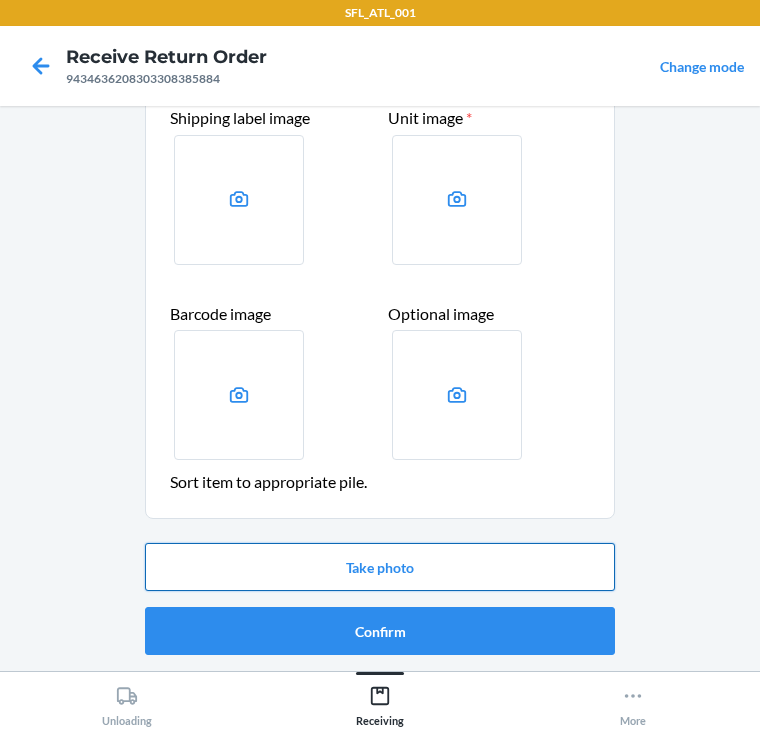 click on "Take photo" at bounding box center (380, 567) 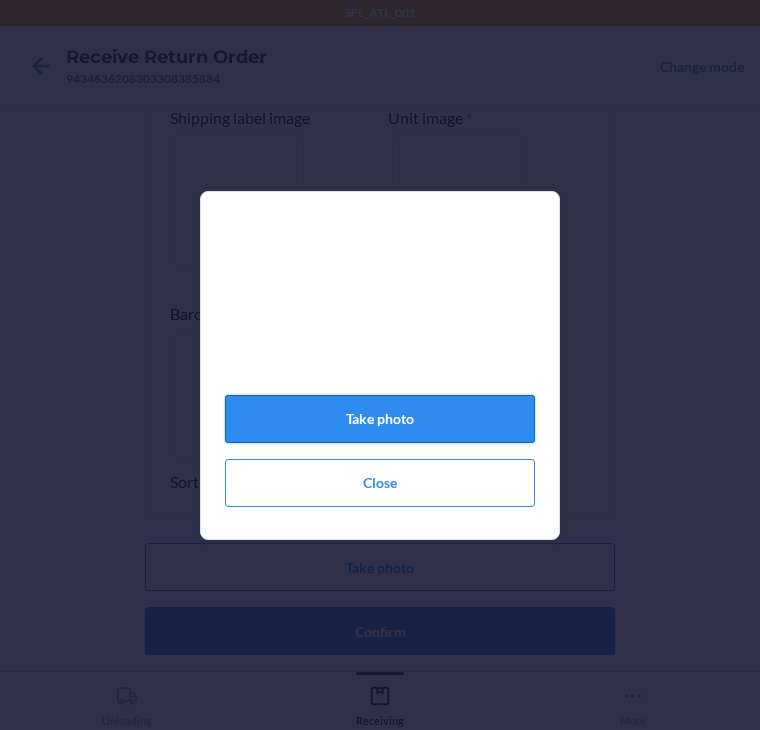 click on "Take photo" 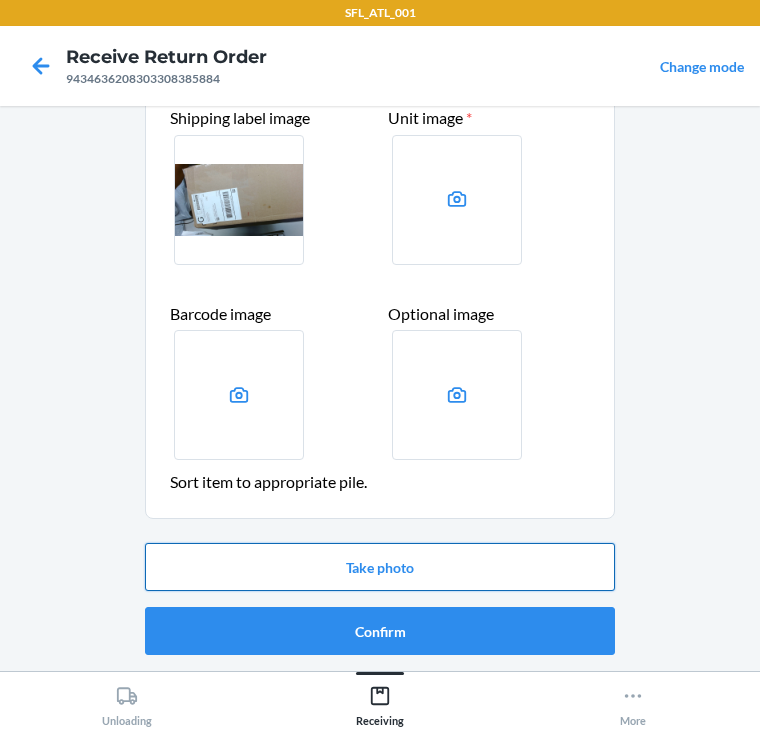 click on "Take photo" at bounding box center (380, 567) 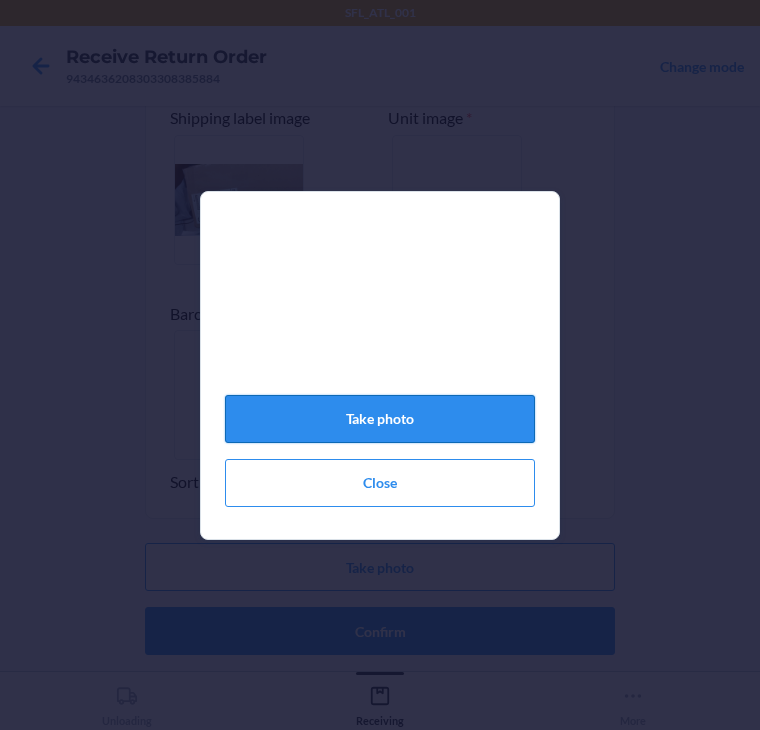 click on "Take photo" 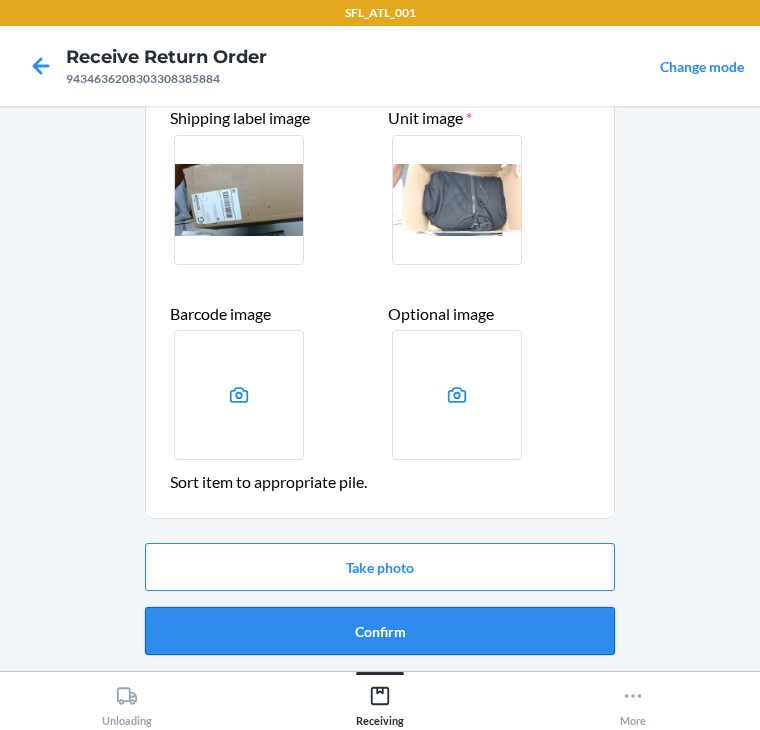 click on "Confirm" at bounding box center [380, 631] 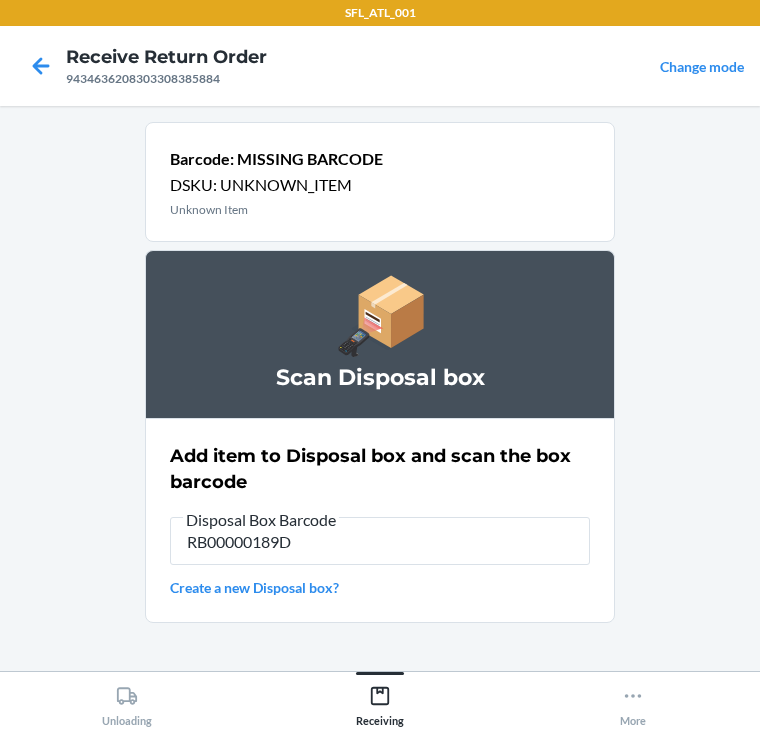 type on "RB00000189D" 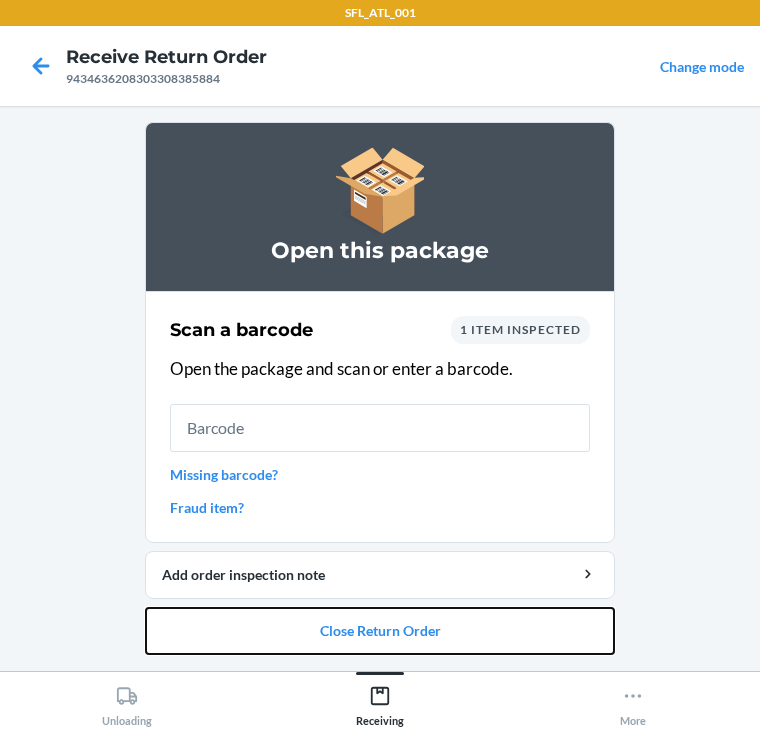 click on "Close Return Order" at bounding box center (380, 631) 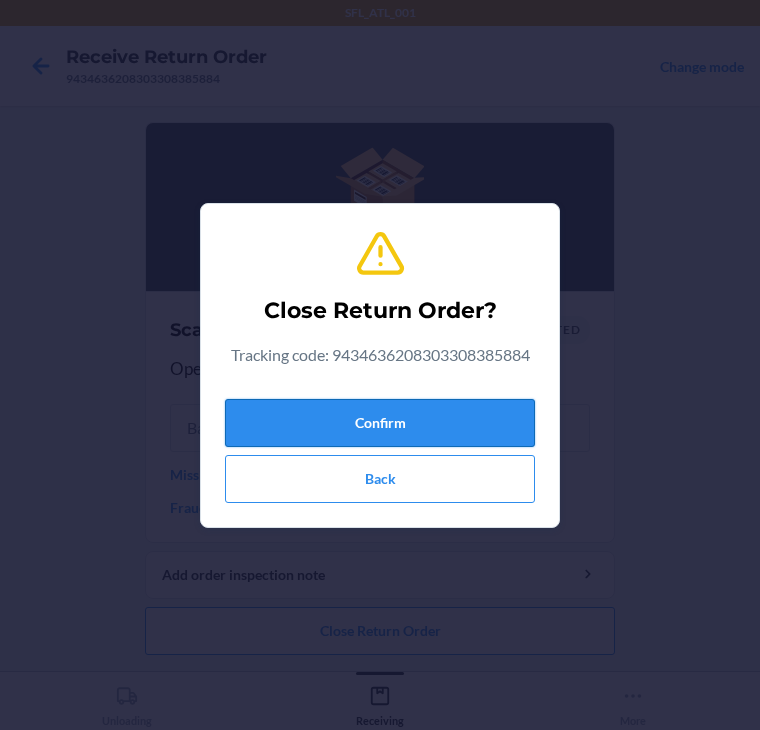 click on "Confirm" at bounding box center (380, 423) 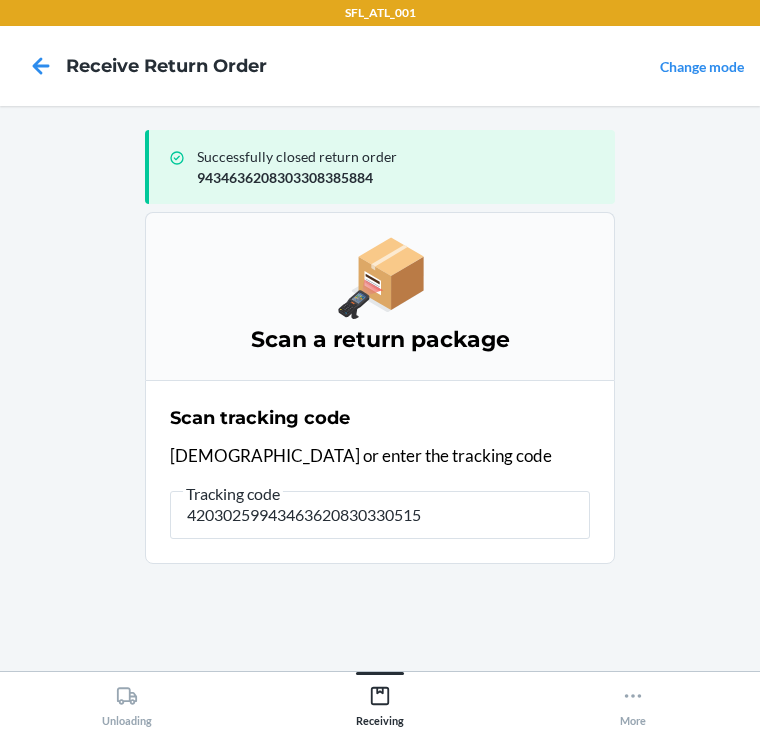 type on "420302599434636208303305158" 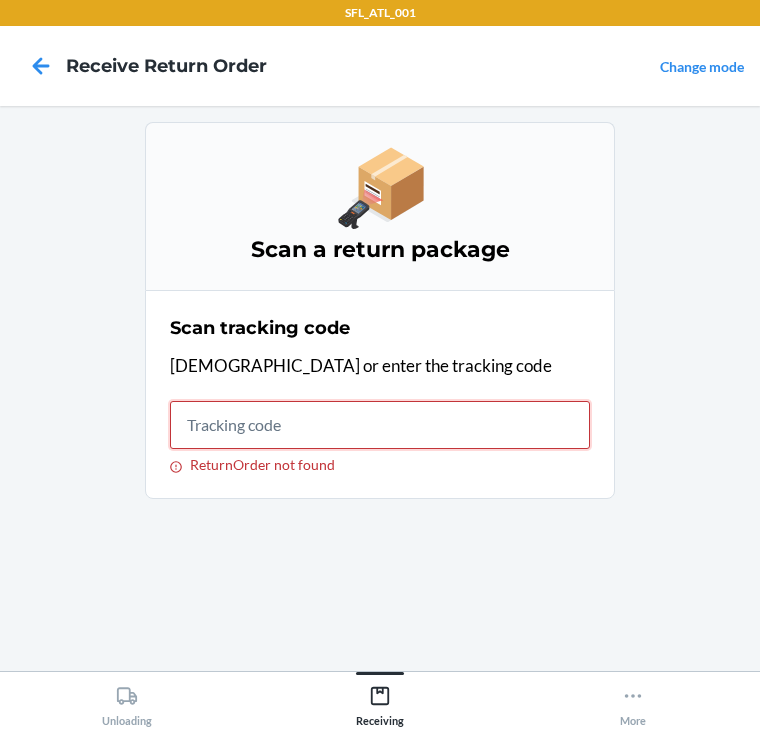 click on "ReturnOrder not found" at bounding box center [380, 425] 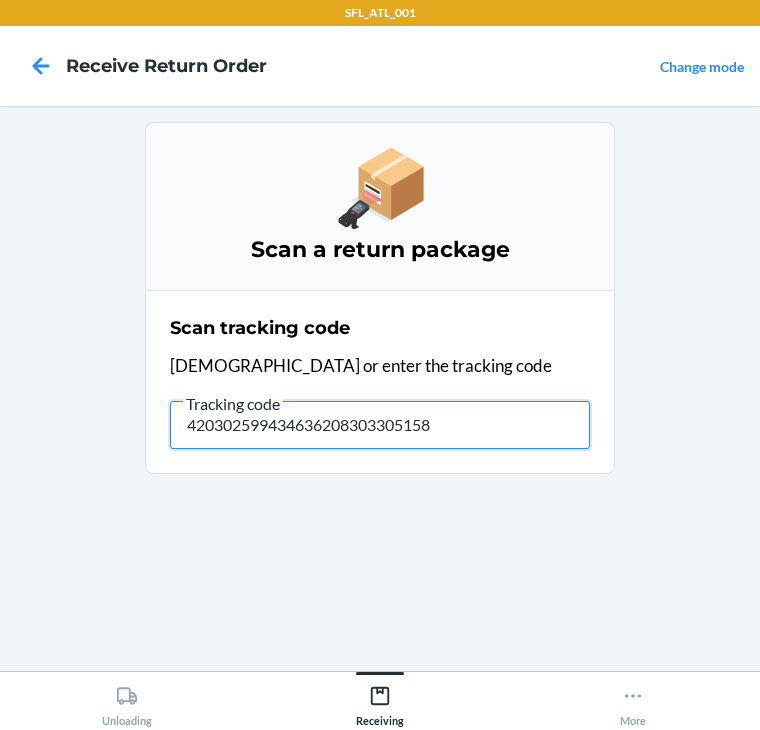 type on "4203025994346362083033051585" 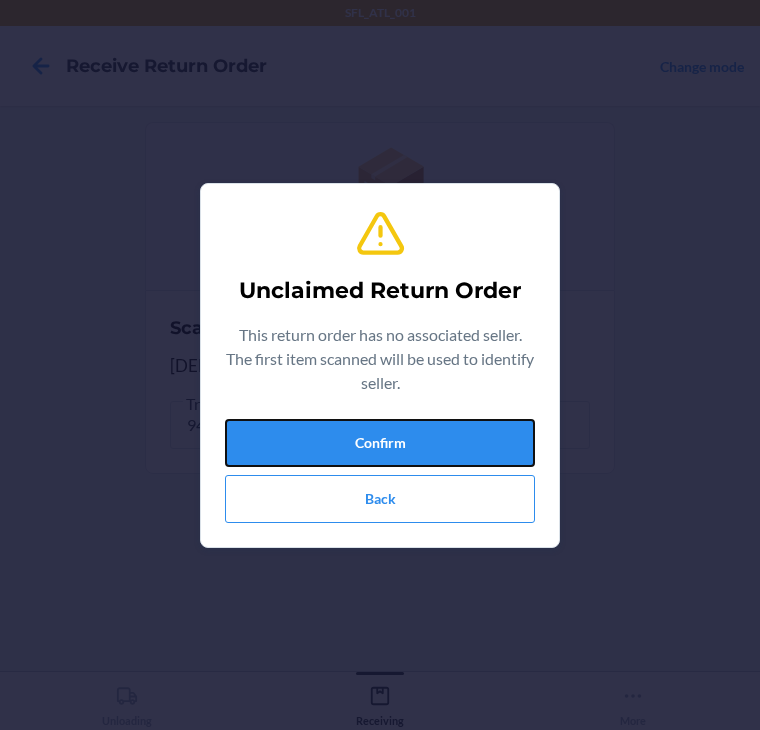 click on "Confirm" at bounding box center (380, 443) 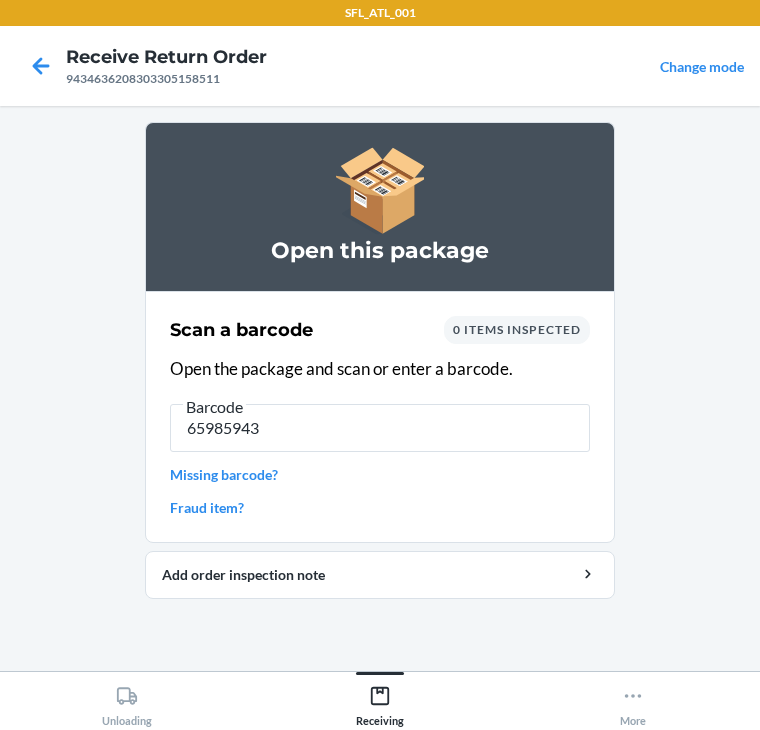 type on "659859434" 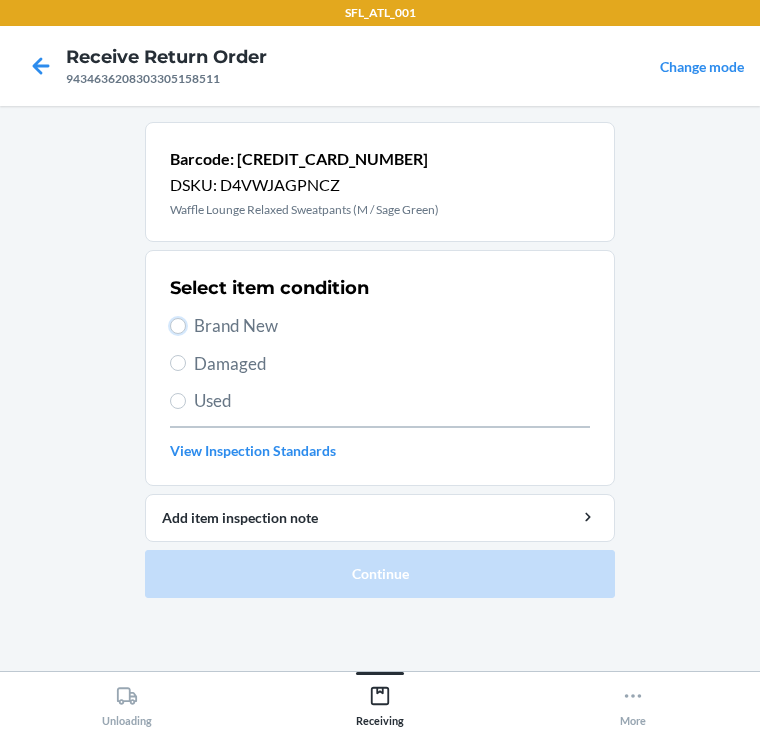 drag, startPoint x: 178, startPoint y: 324, endPoint x: 176, endPoint y: 346, distance: 22.090721 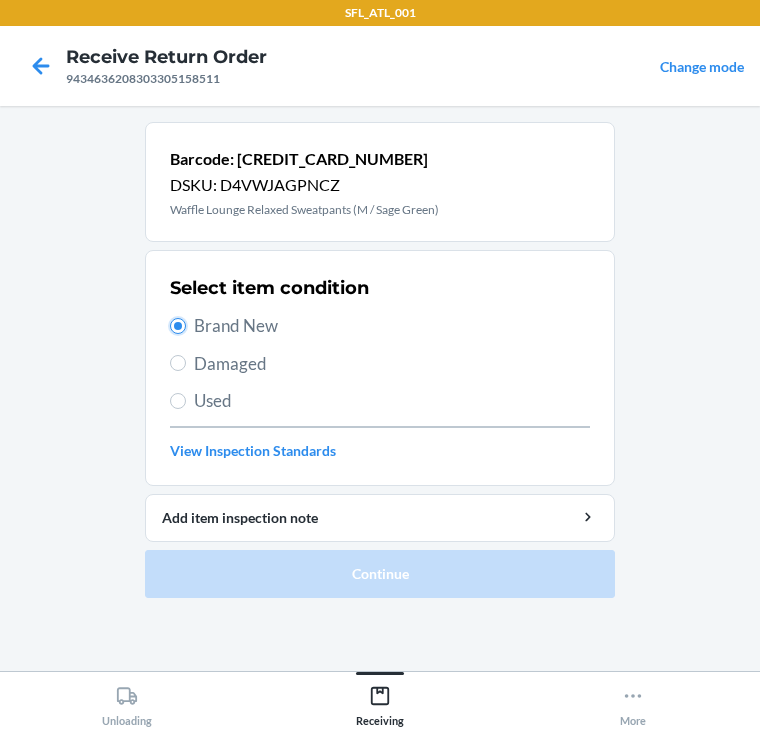 radio on "true" 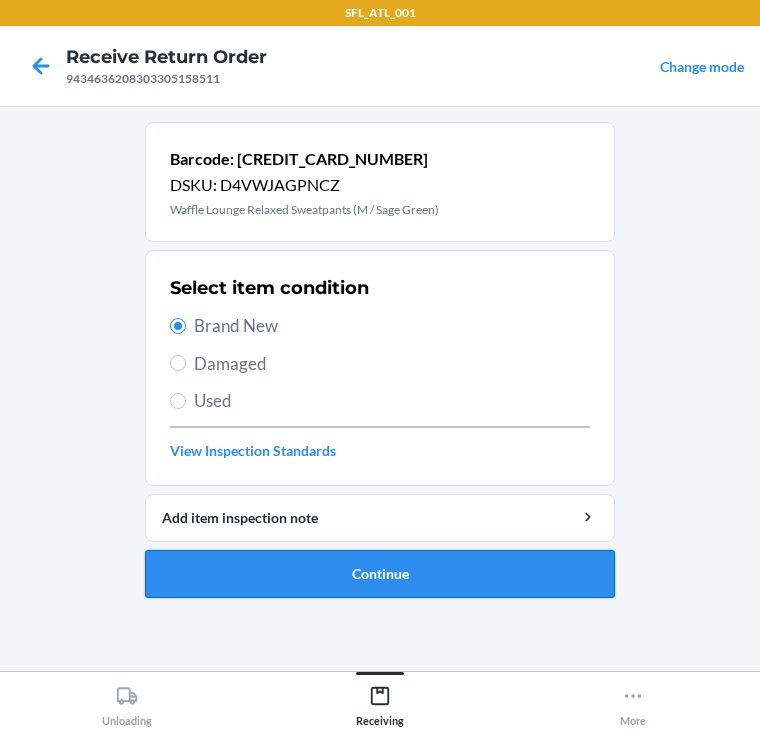 click on "Continue" at bounding box center (380, 574) 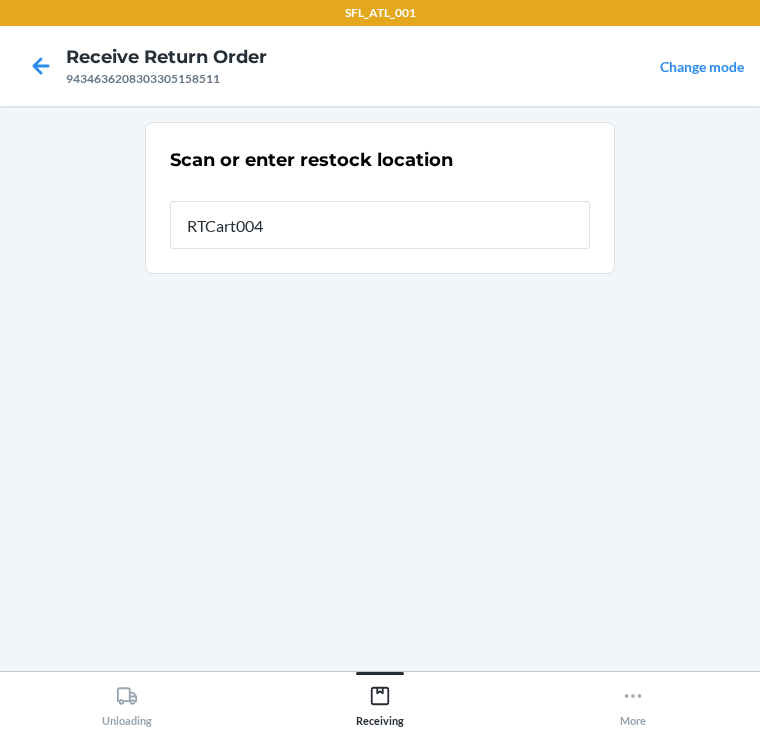 type on "RTCart004" 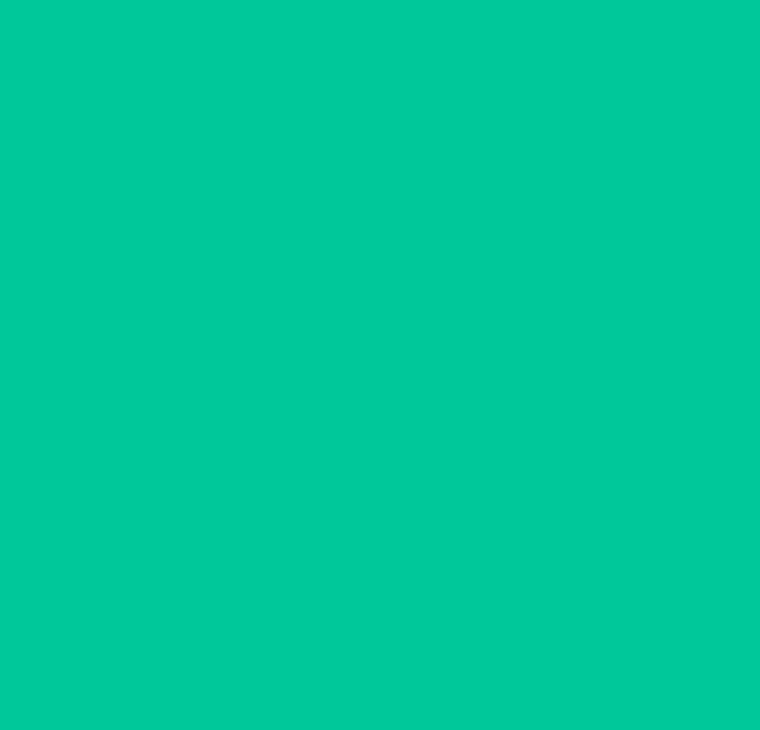 type on "659859" 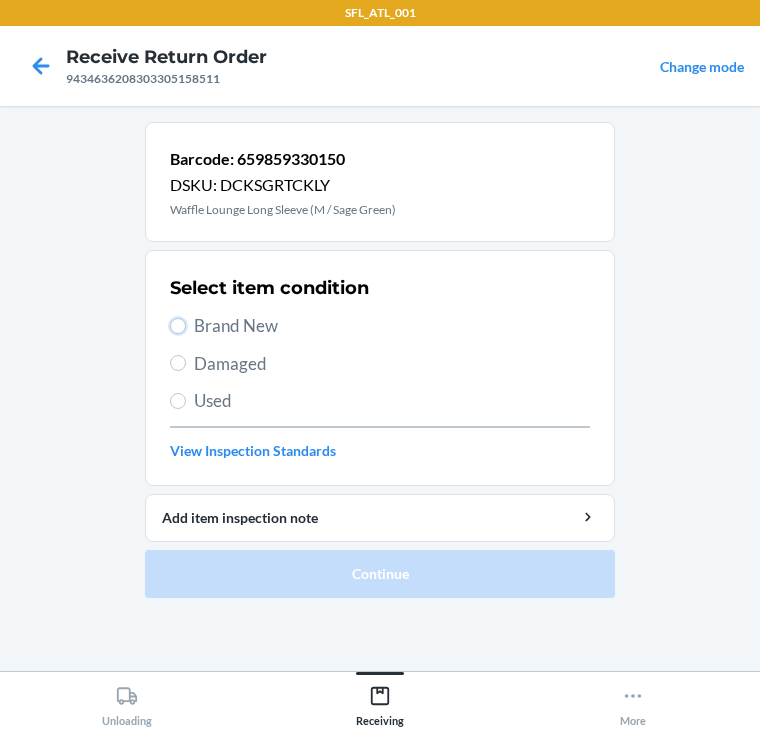 drag, startPoint x: 181, startPoint y: 322, endPoint x: 167, endPoint y: 418, distance: 97.015465 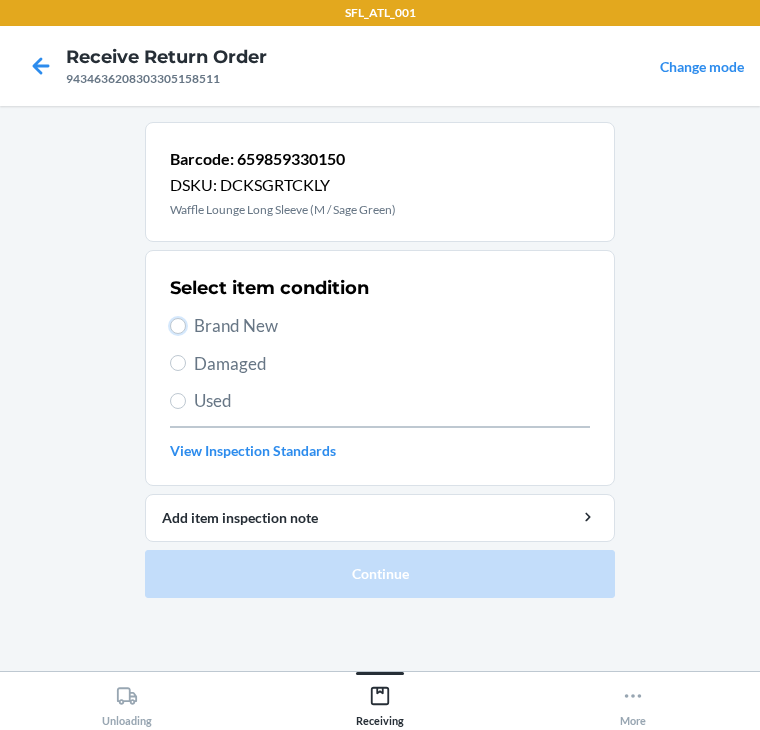 click on "Brand New" at bounding box center (178, 326) 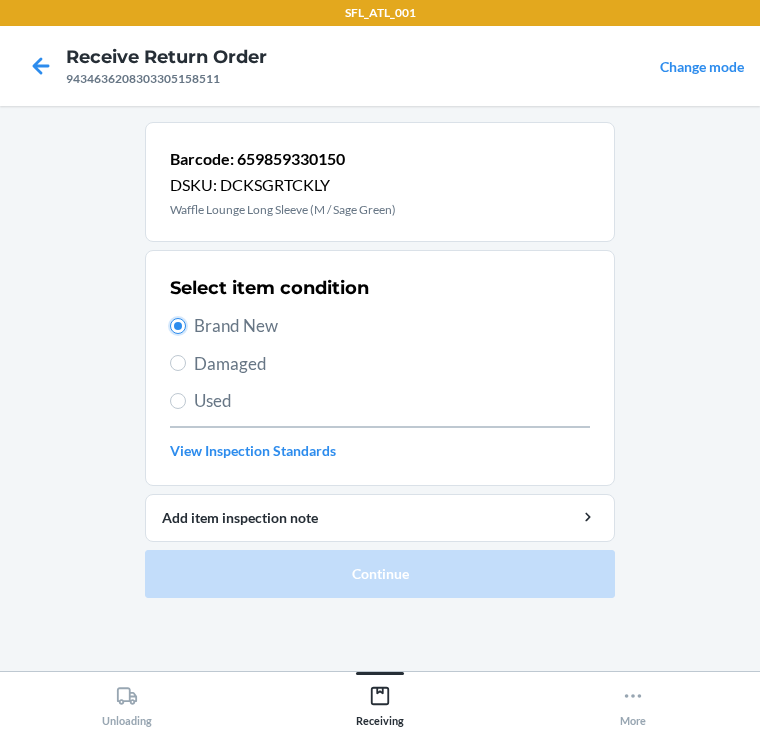 radio on "true" 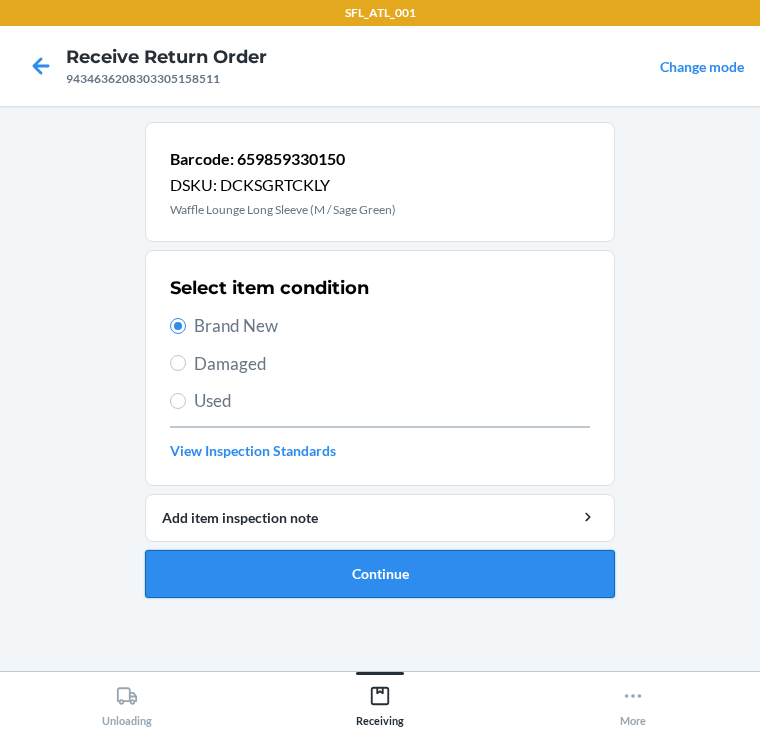 click on "Continue" at bounding box center [380, 574] 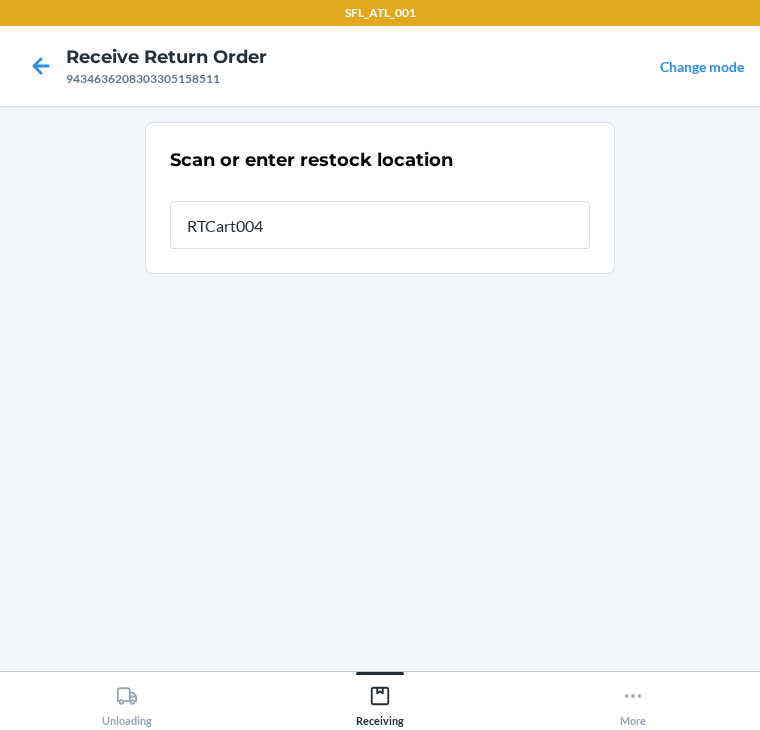 type on "RTCart004" 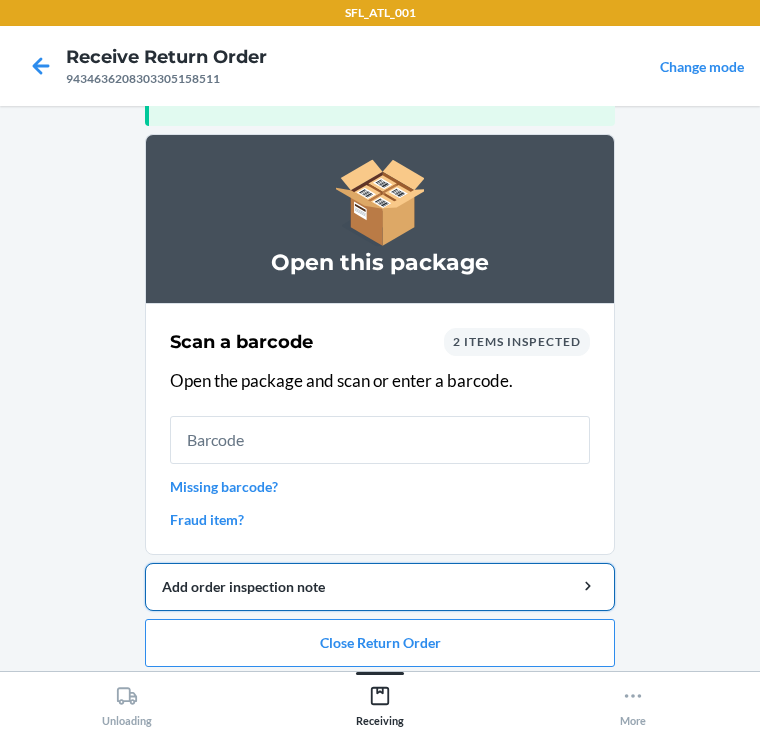 scroll, scrollTop: 130, scrollLeft: 0, axis: vertical 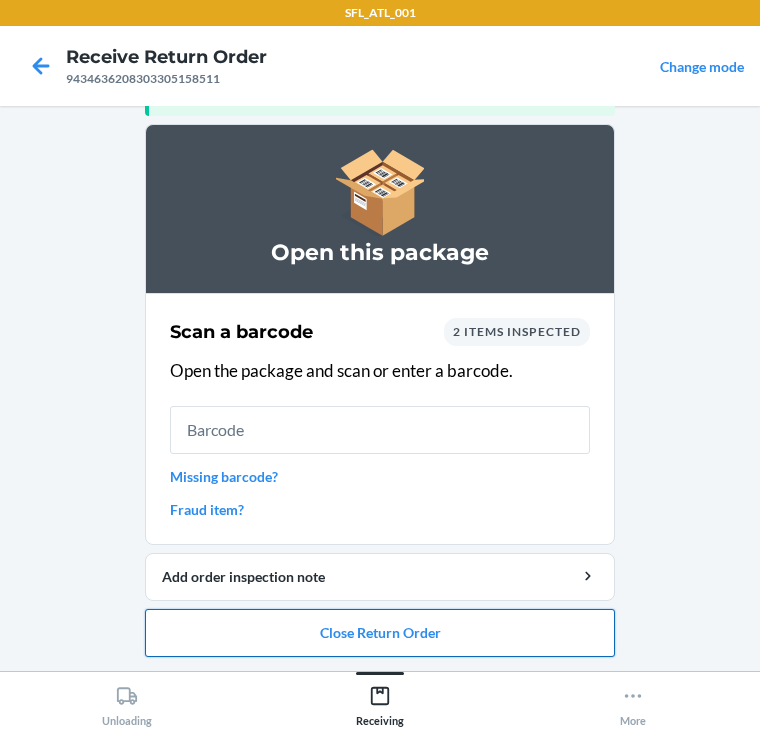 click on "Close Return Order" at bounding box center (380, 633) 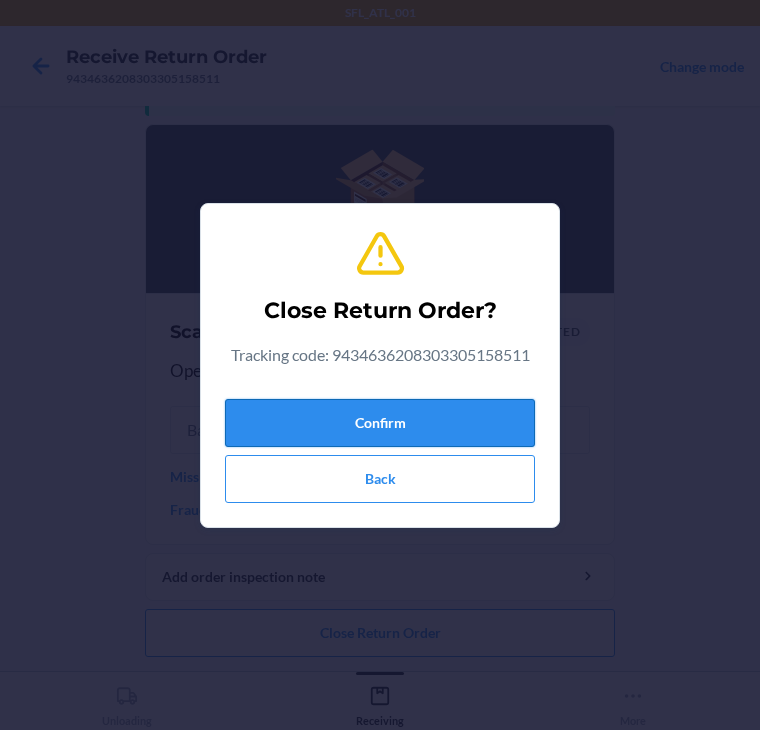 click on "Confirm" at bounding box center [380, 423] 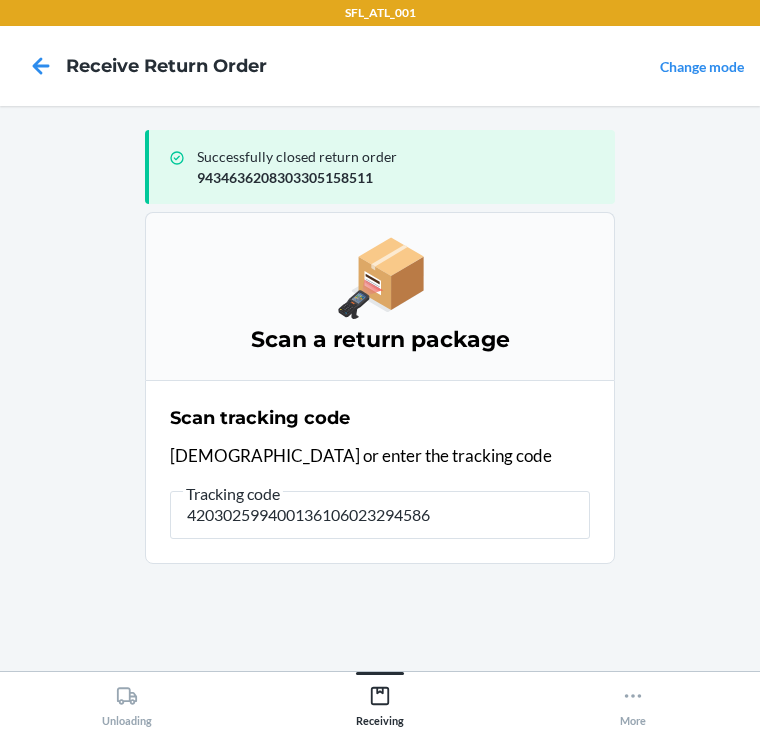 type on "4203025994001361060232945860" 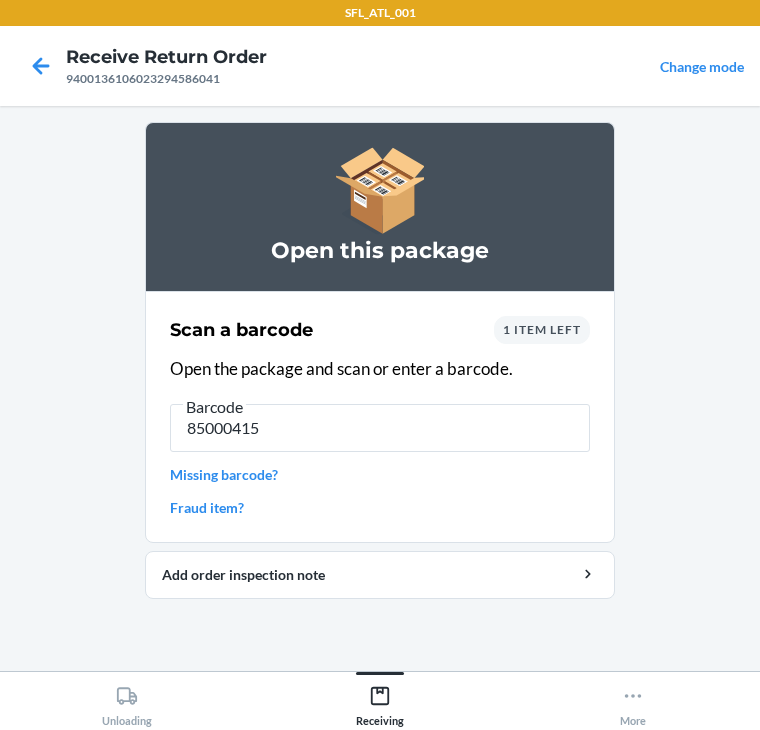 type on "850004154" 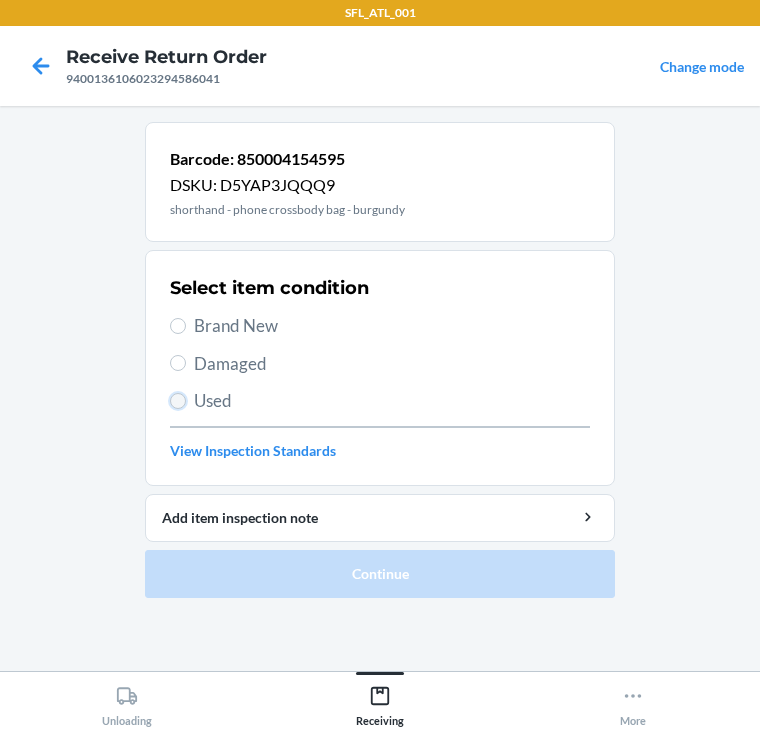 click on "Used" at bounding box center (178, 401) 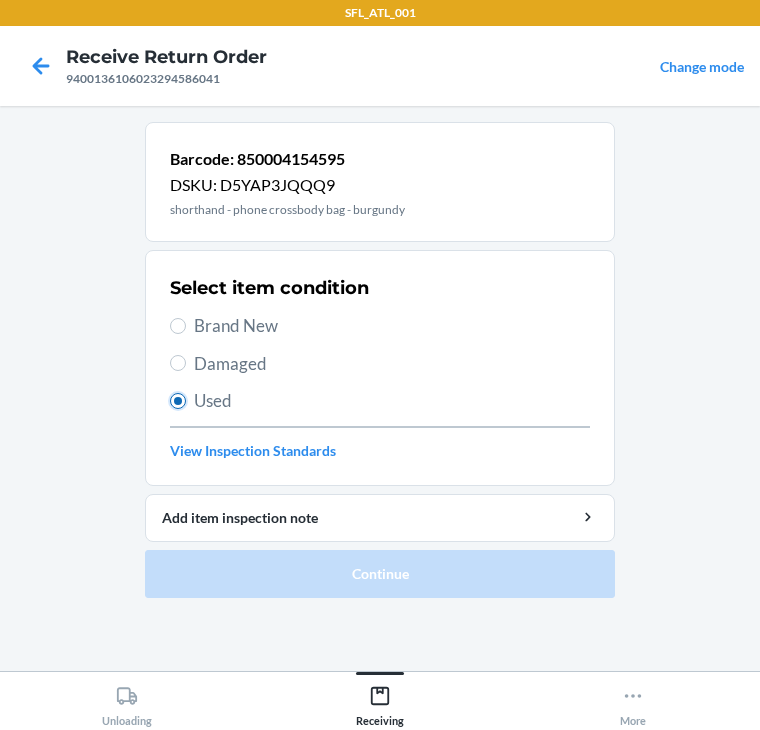 radio on "true" 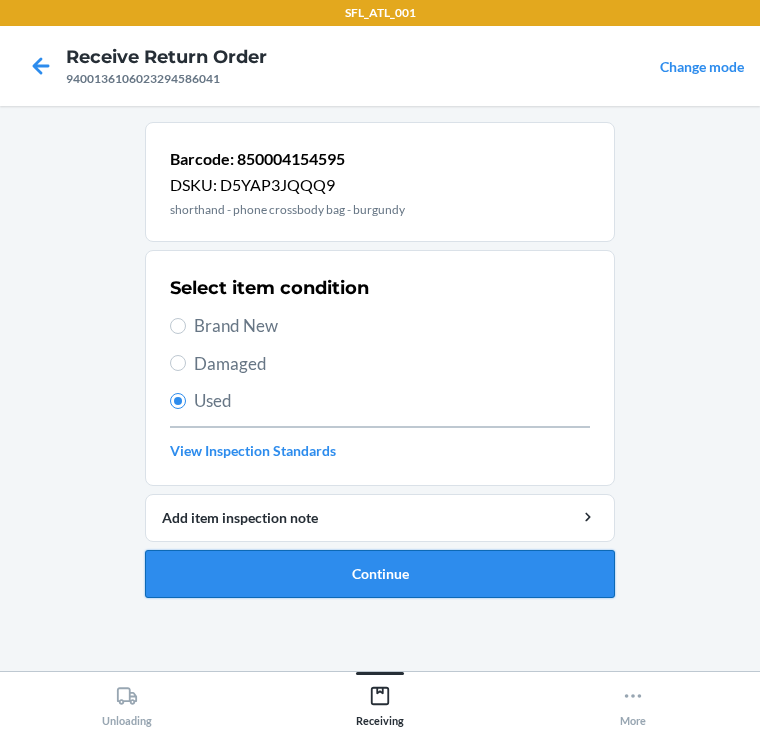 click on "Continue" at bounding box center (380, 574) 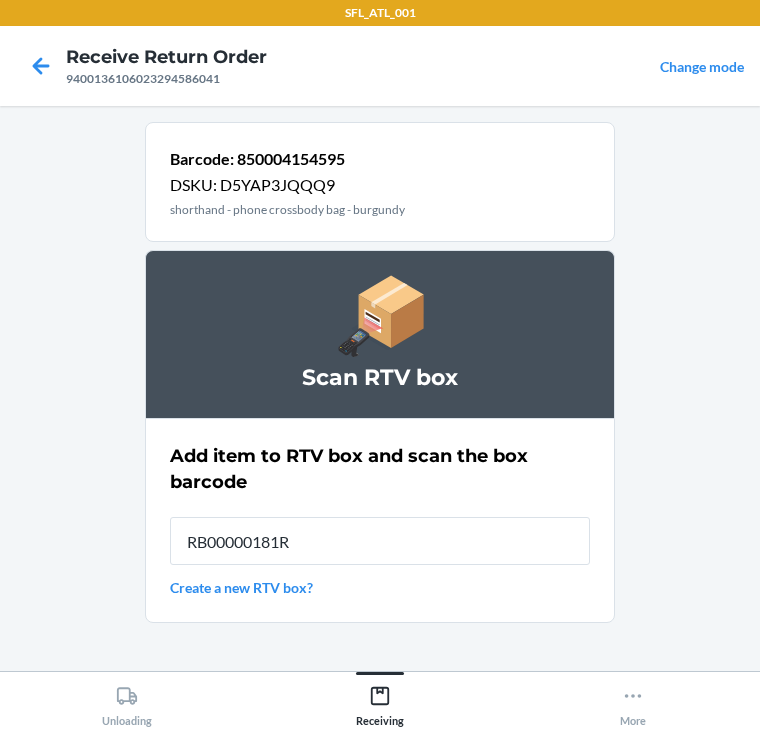 type on "RB00000181R" 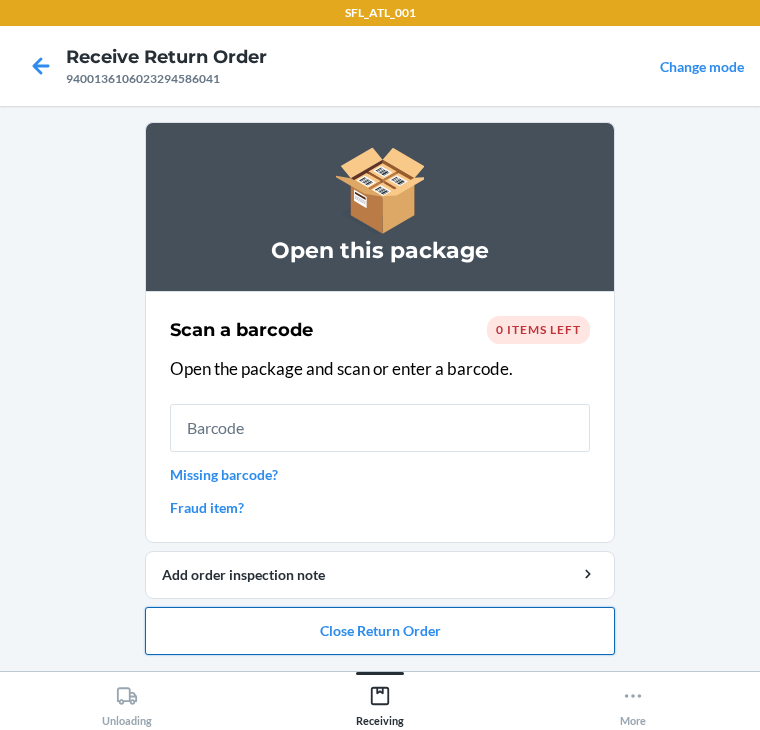 click on "Close Return Order" at bounding box center (380, 631) 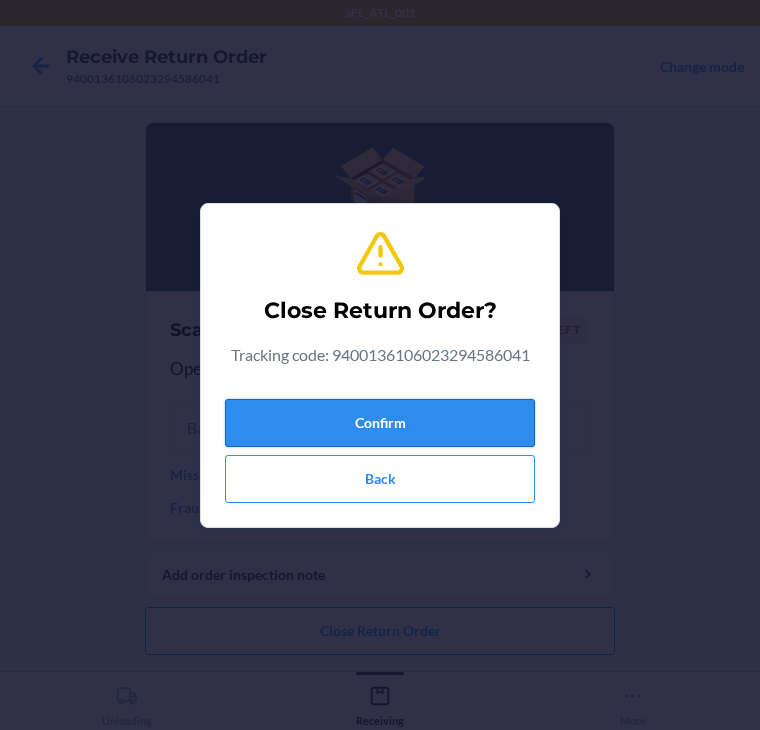 click on "Confirm" at bounding box center [380, 423] 